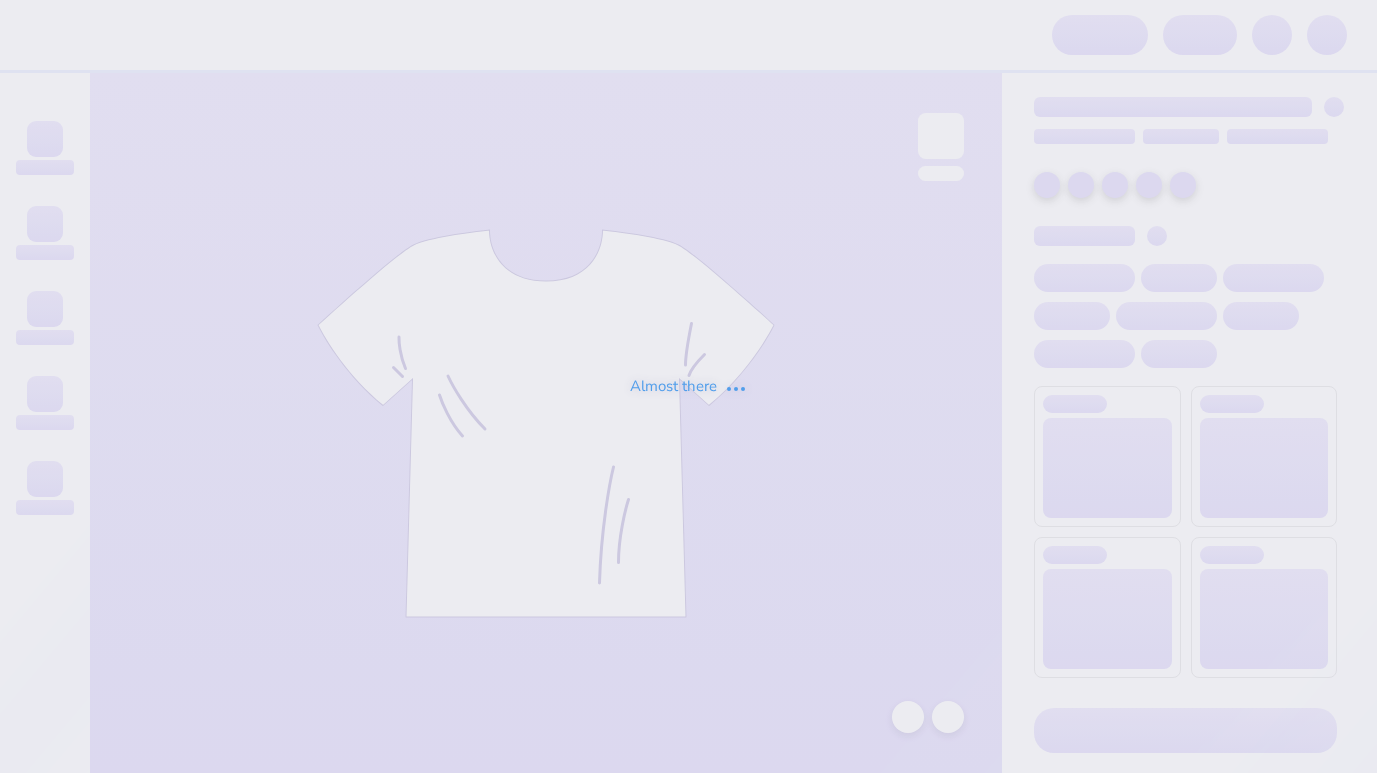 scroll, scrollTop: 0, scrollLeft: 0, axis: both 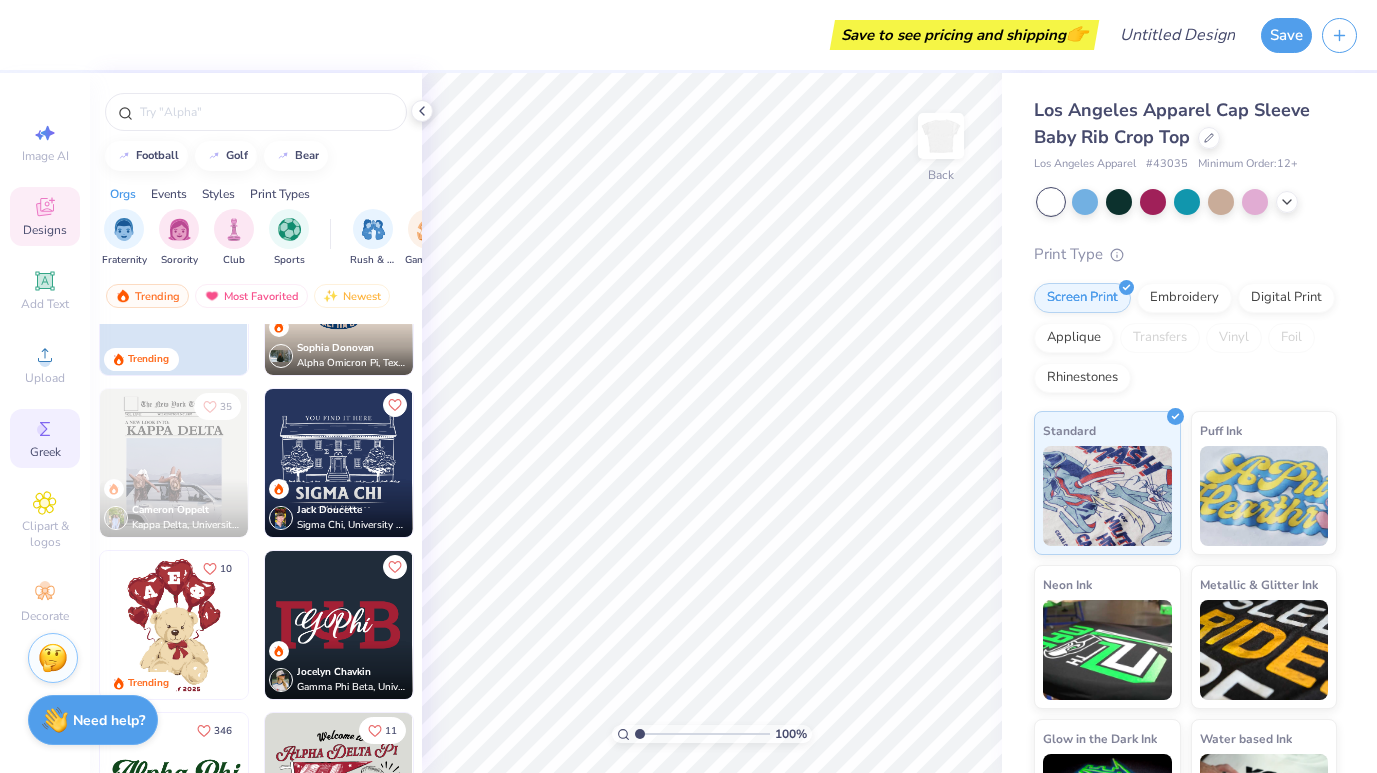 click on "Greek" at bounding box center (45, 438) 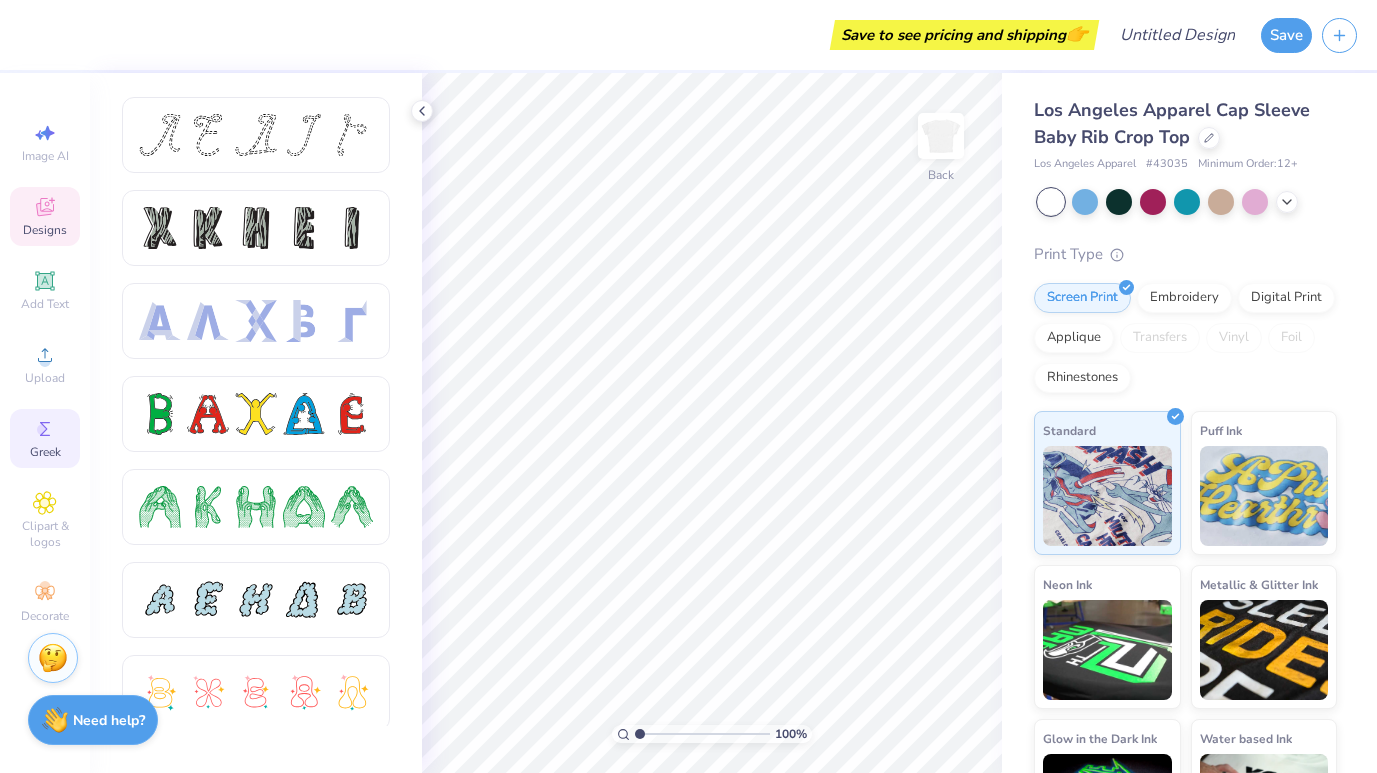 click 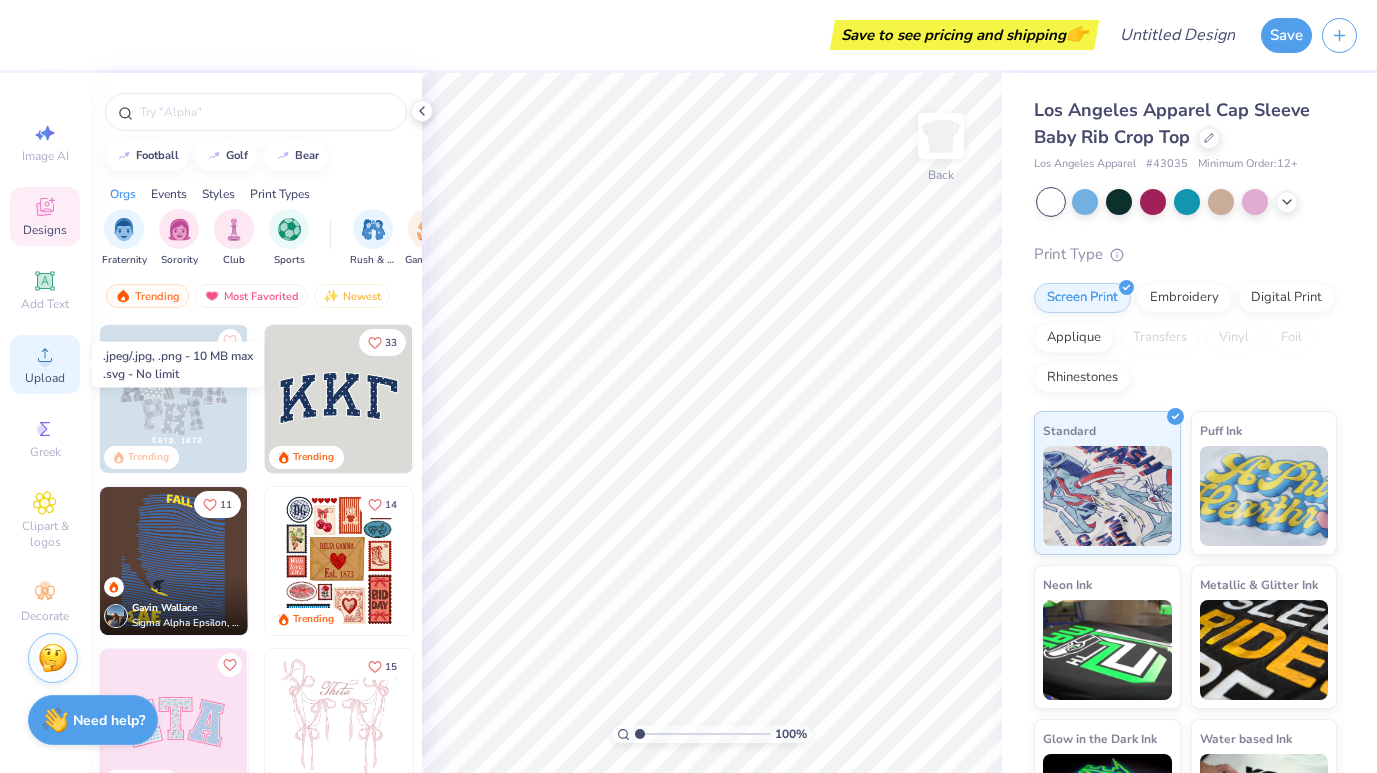 click 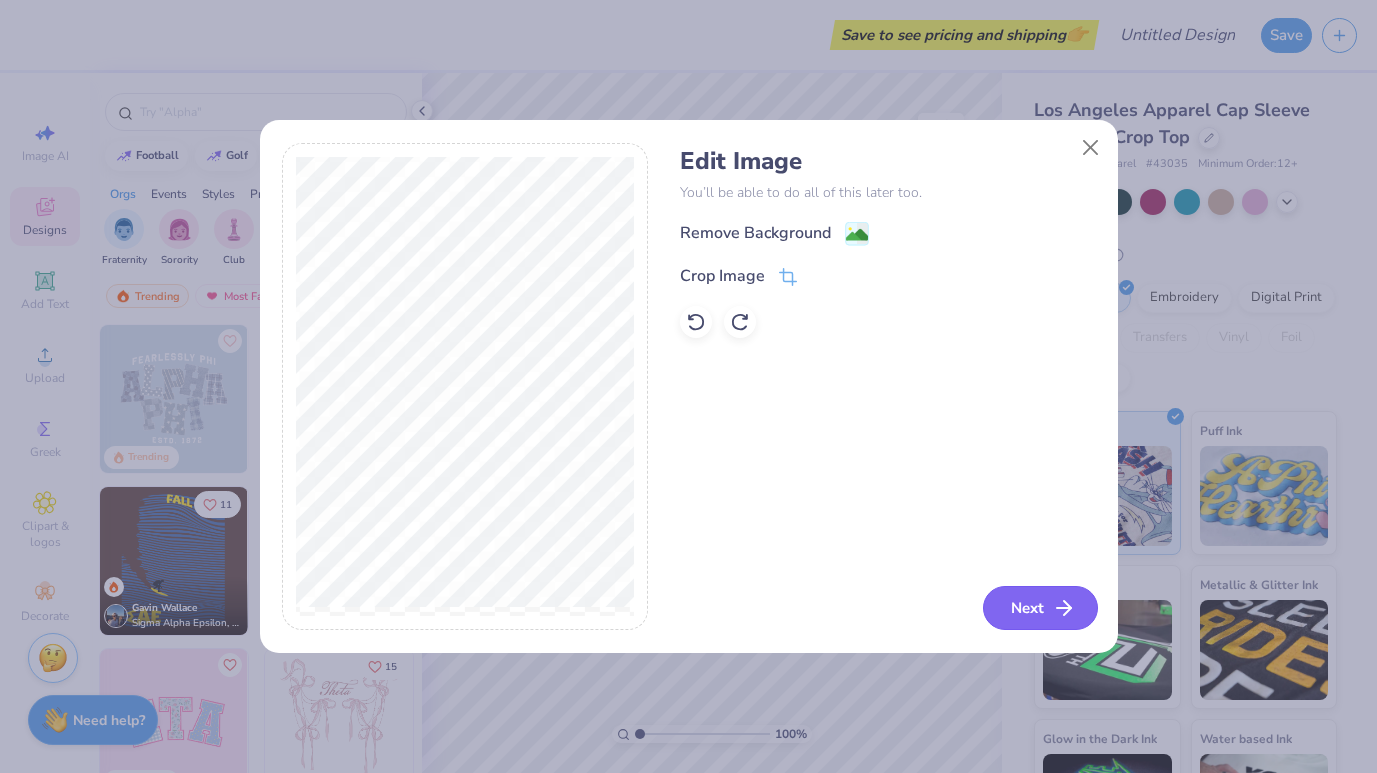 click 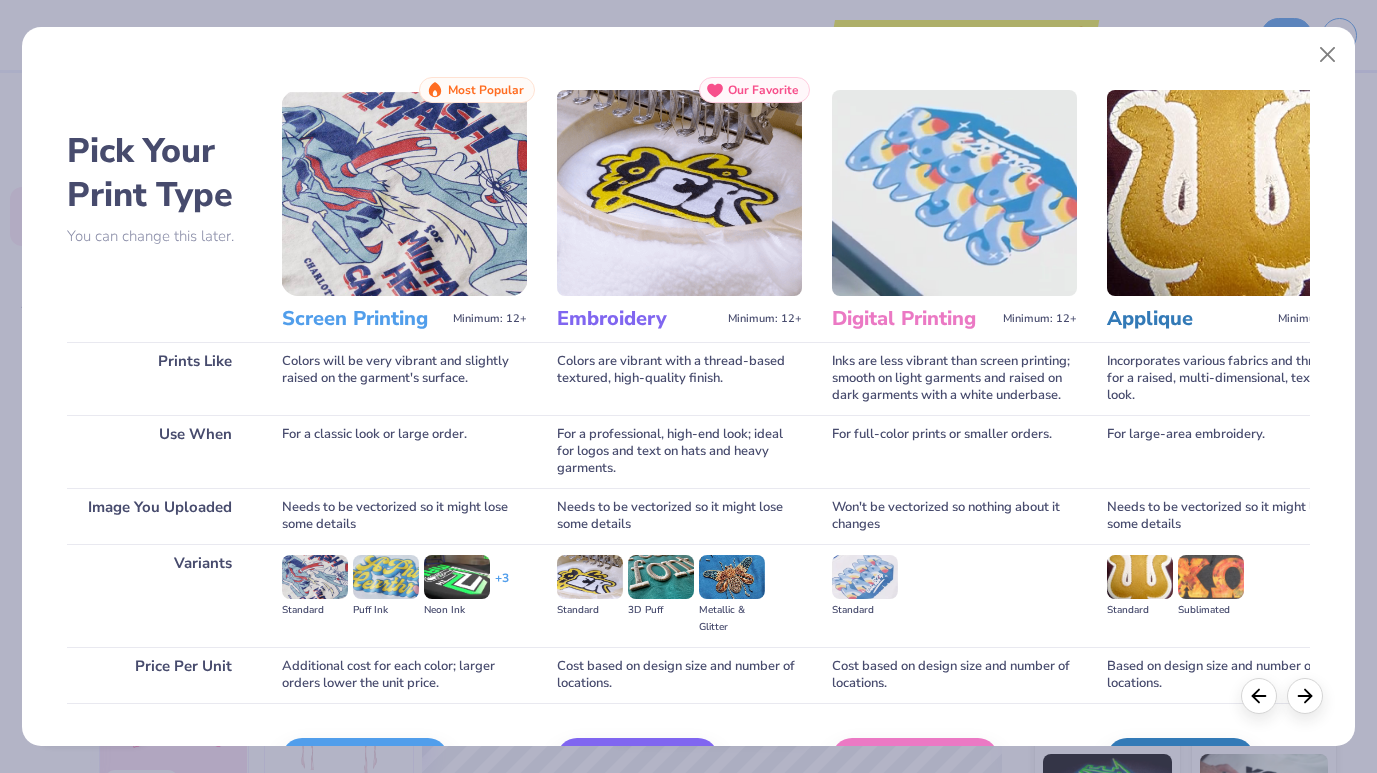 scroll, scrollTop: 0, scrollLeft: 1, axis: horizontal 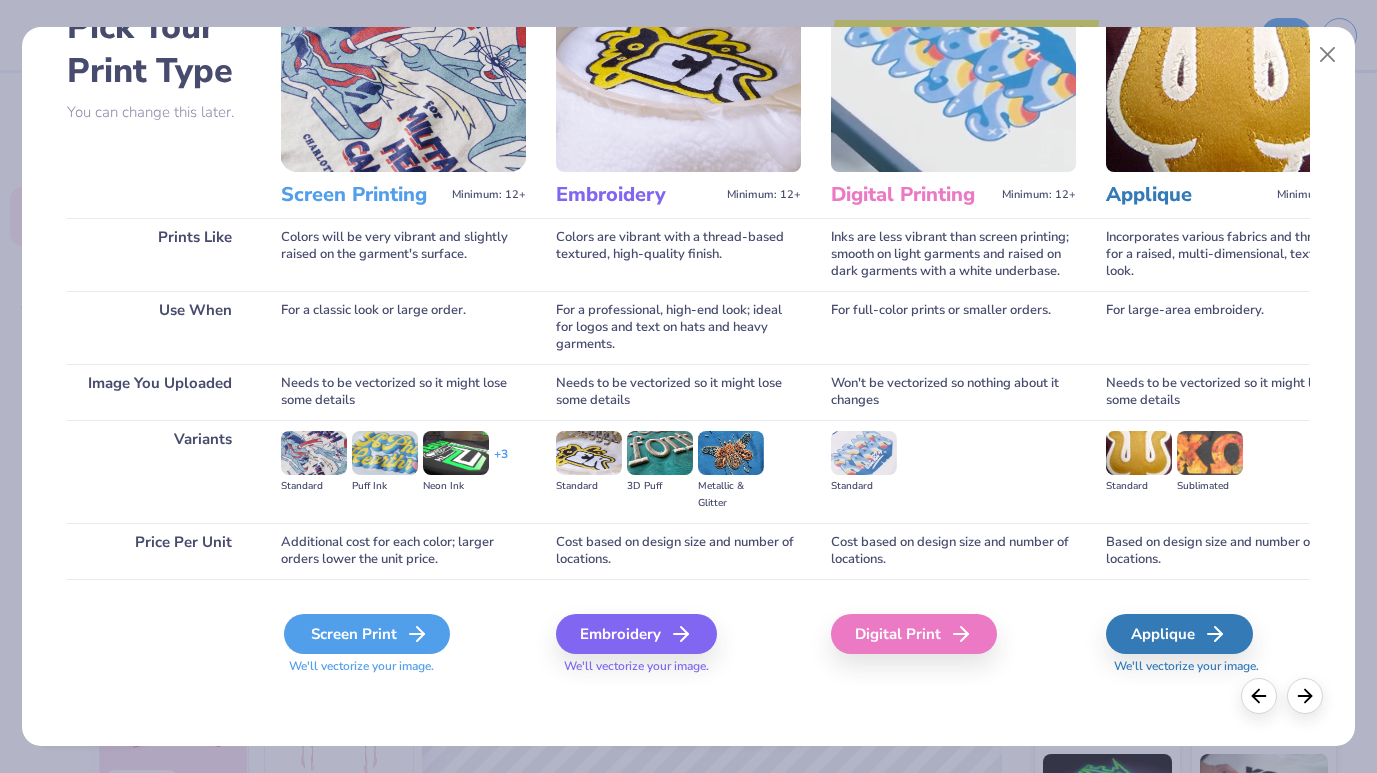 click on "Screen Print" at bounding box center (367, 634) 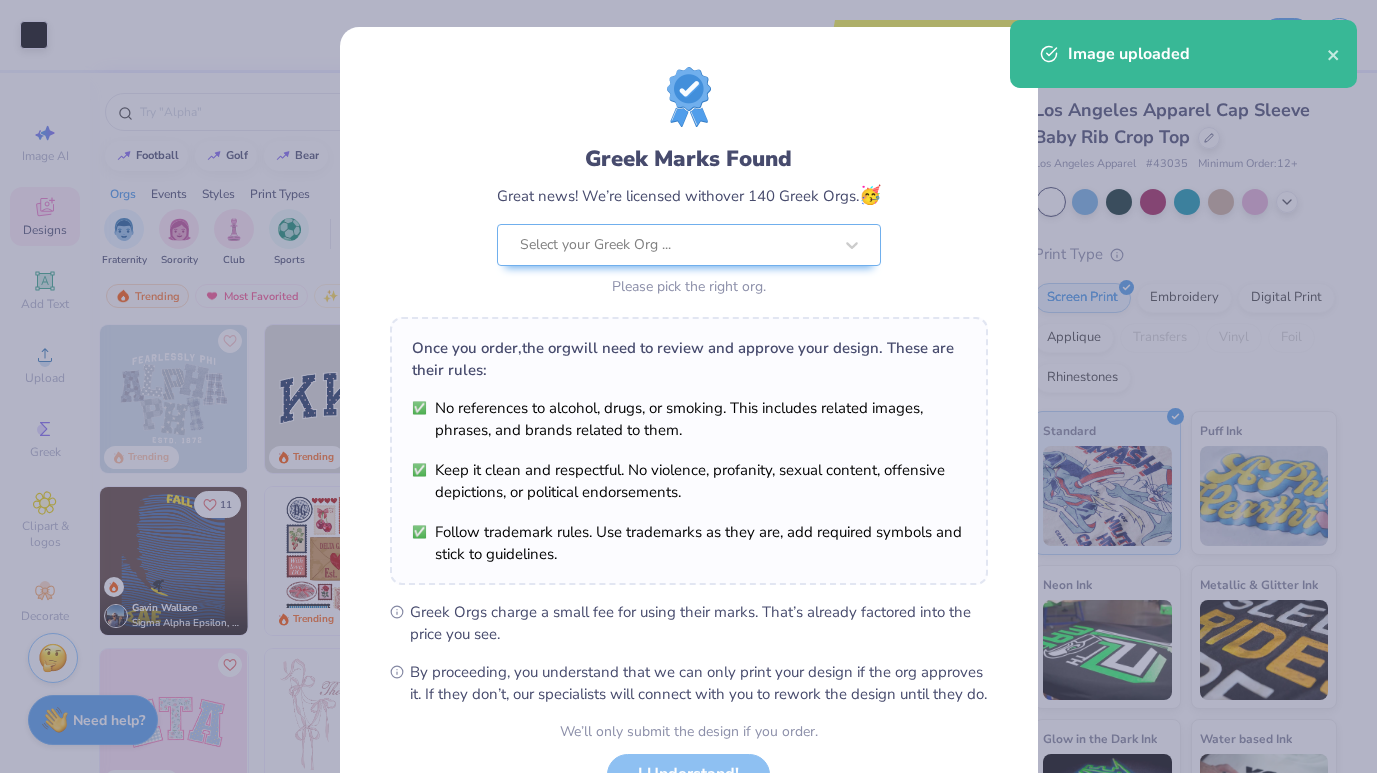 click on "Art colors Save to see pricing and shipping  👉 Design Title Save Image AI Designs Add Text Upload Greek Clipart & logos Decorate football golf bear Orgs Events Styles Print Types Fraternity Sorority Club Sports Rush & Bid Game Day Parent's Weekend PR & General Philanthropy Big Little Reveal Retreat Spring Break Date Parties & Socials Holidays Greek Week Formal & Semi Graduation Founder’s Day Classic Minimalist Varsity Y2K Typography Handdrawn Cartoons Grunge 80s & 90s 60s & 70s Embroidery Screen Print Applique Patches Digital Print Vinyl Transfers Trending Most Favorited Newest Trending 33 Trending 11 [PERSON] [ORG] , [CITY] 14 Trending Trending 15 Trending 18 Trending 19 Trending 17 Trending Trending 100  % Back W 6.97 6.97 " H 1.51 1.51 " Y 6.00 6.00 " Center Middle Top Bottom Los Angeles Apparel Cap Sleeve Baby Rib Crop Top Los Angeles Apparel # 43035 Minimum Order:  12 +   Print Type Screen Print Embroidery Digital Print Applique Vinyl" at bounding box center (688, 386) 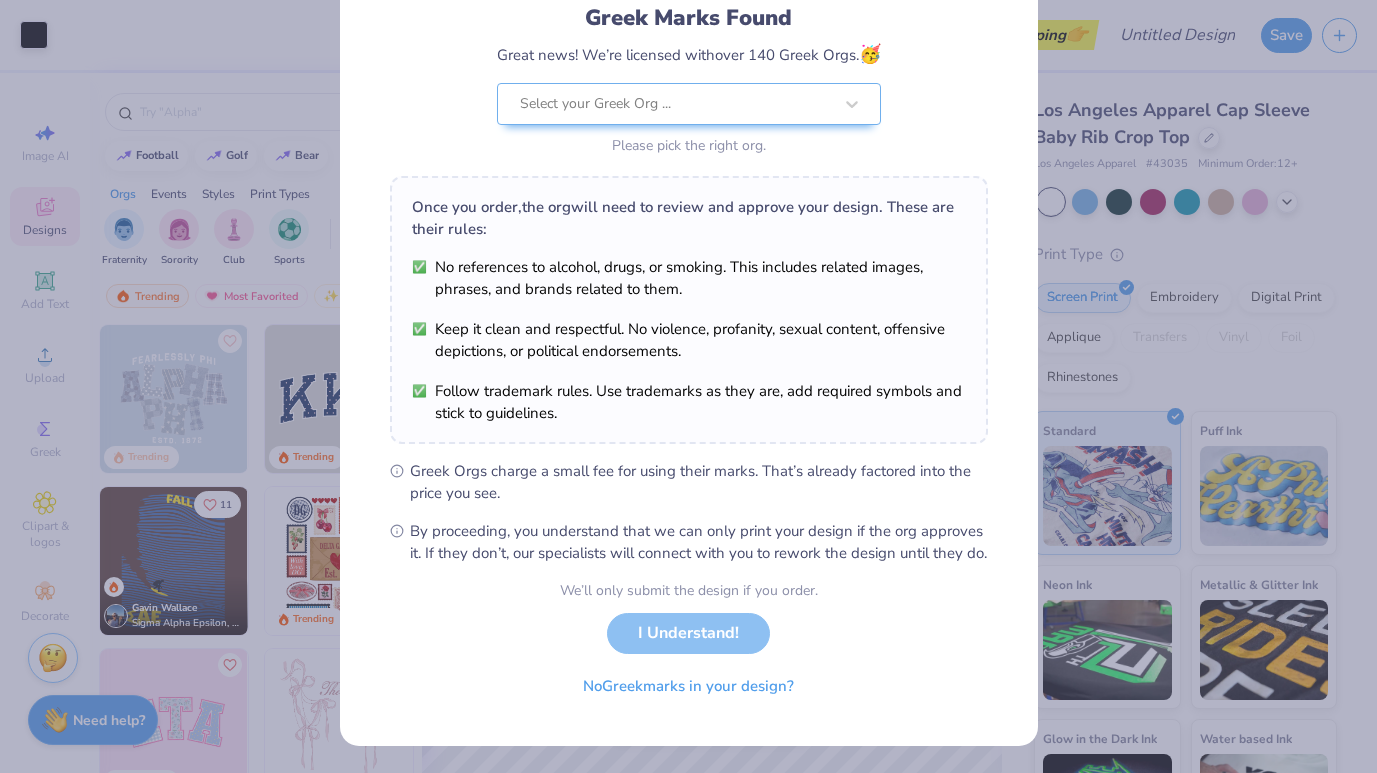 scroll, scrollTop: 163, scrollLeft: 0, axis: vertical 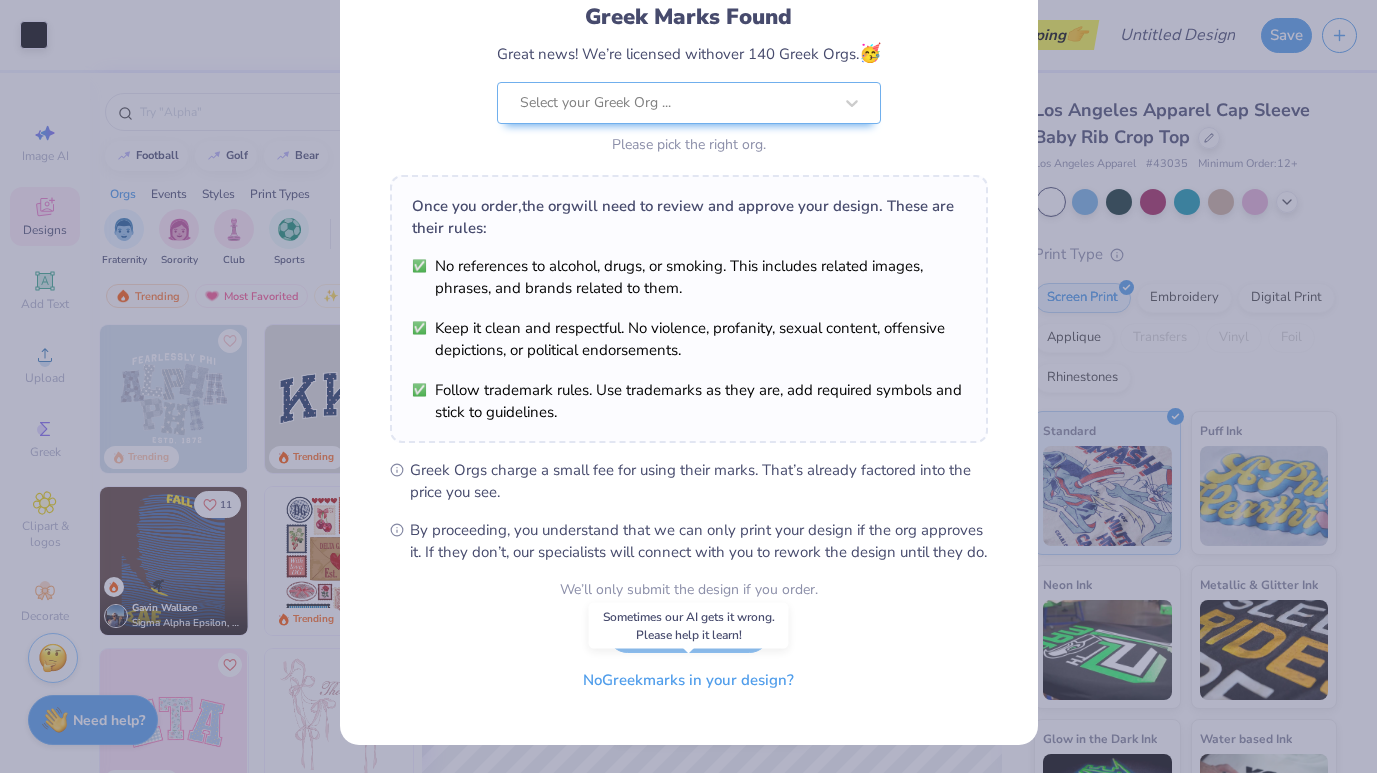 click on "No  Greek  marks in your design?" at bounding box center (688, 680) 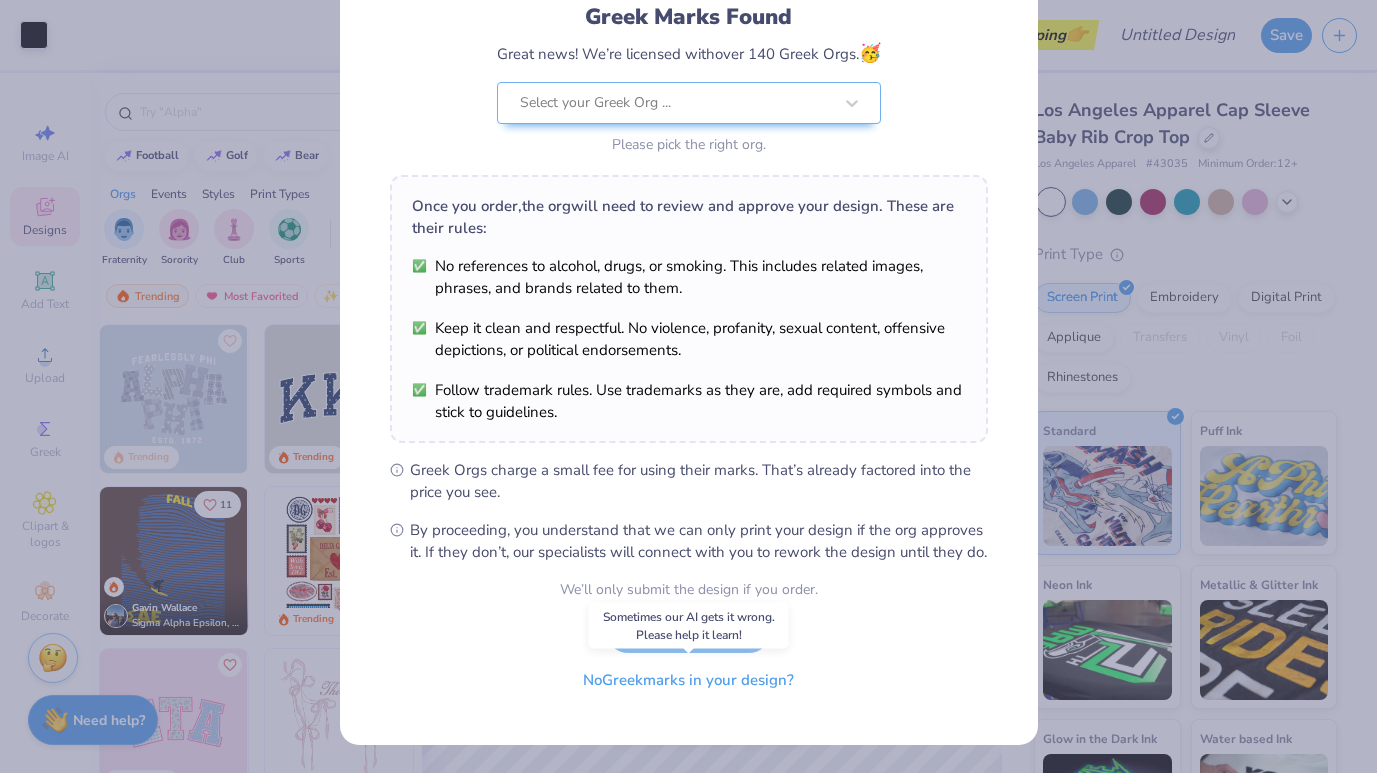 scroll, scrollTop: 0, scrollLeft: 0, axis: both 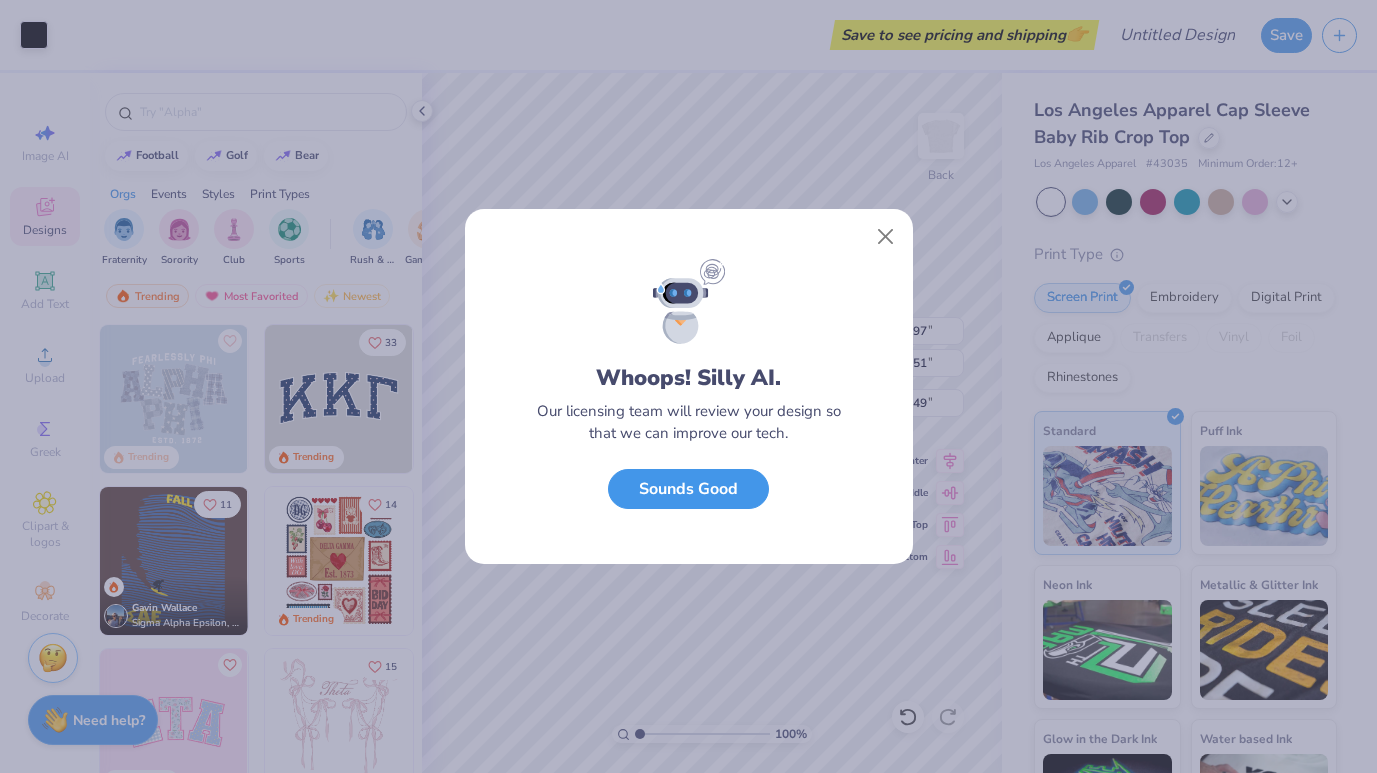 click on "Sounds Good" at bounding box center [688, 489] 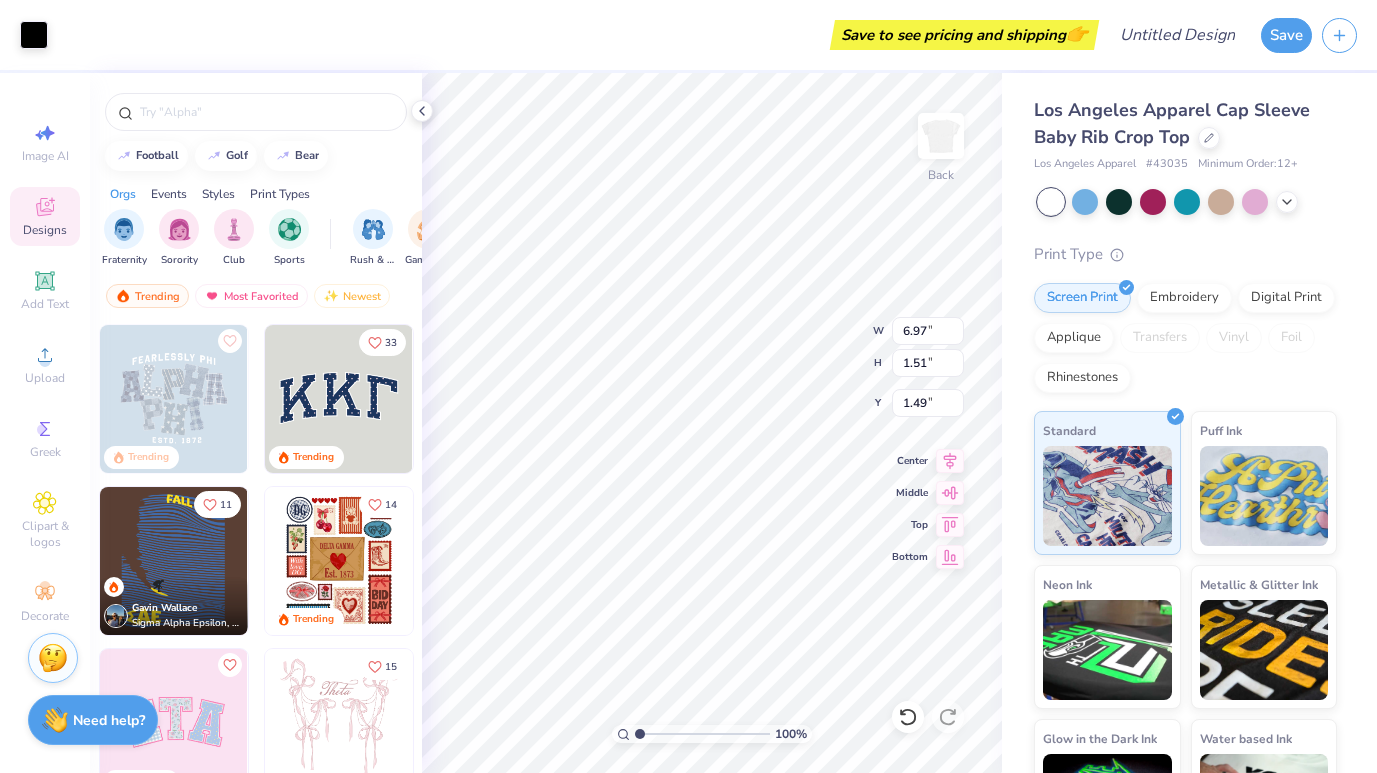 type on "1.93" 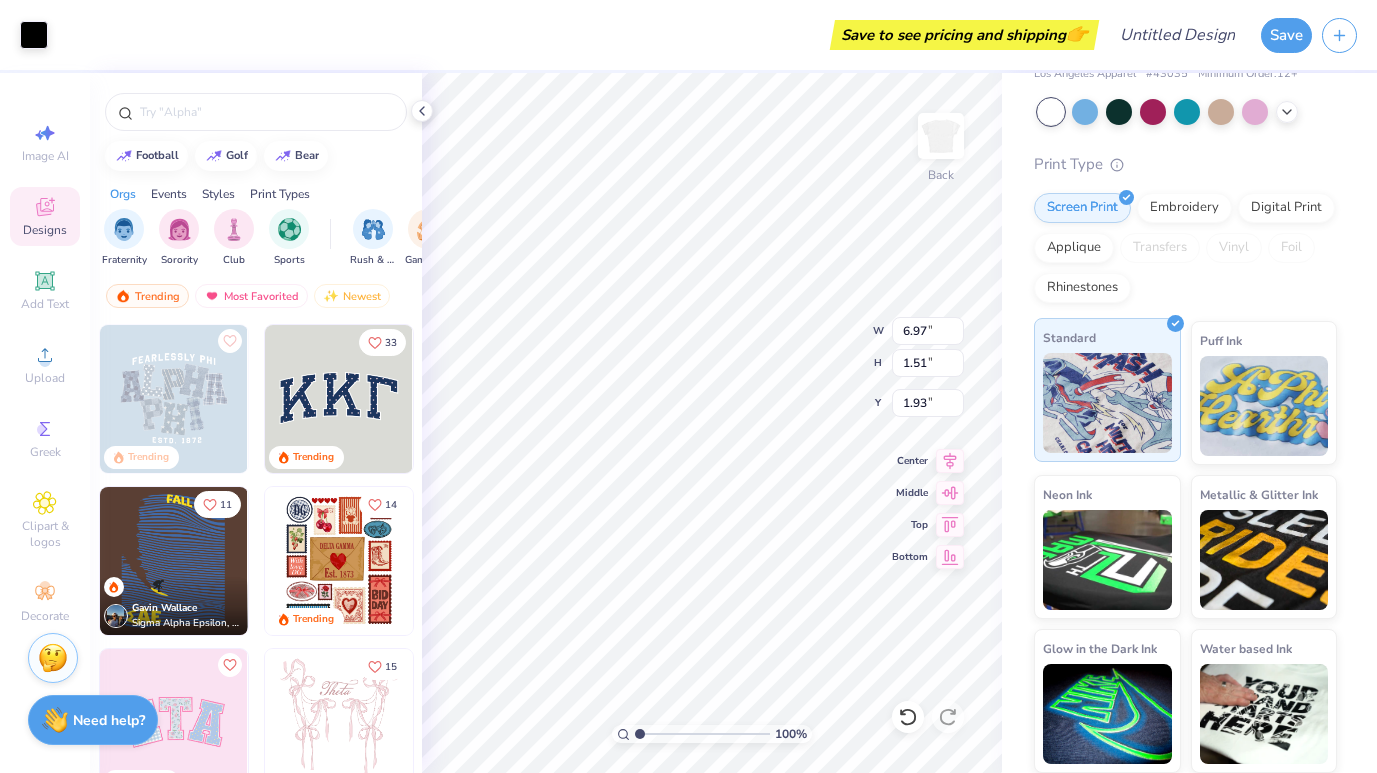 scroll, scrollTop: 0, scrollLeft: 0, axis: both 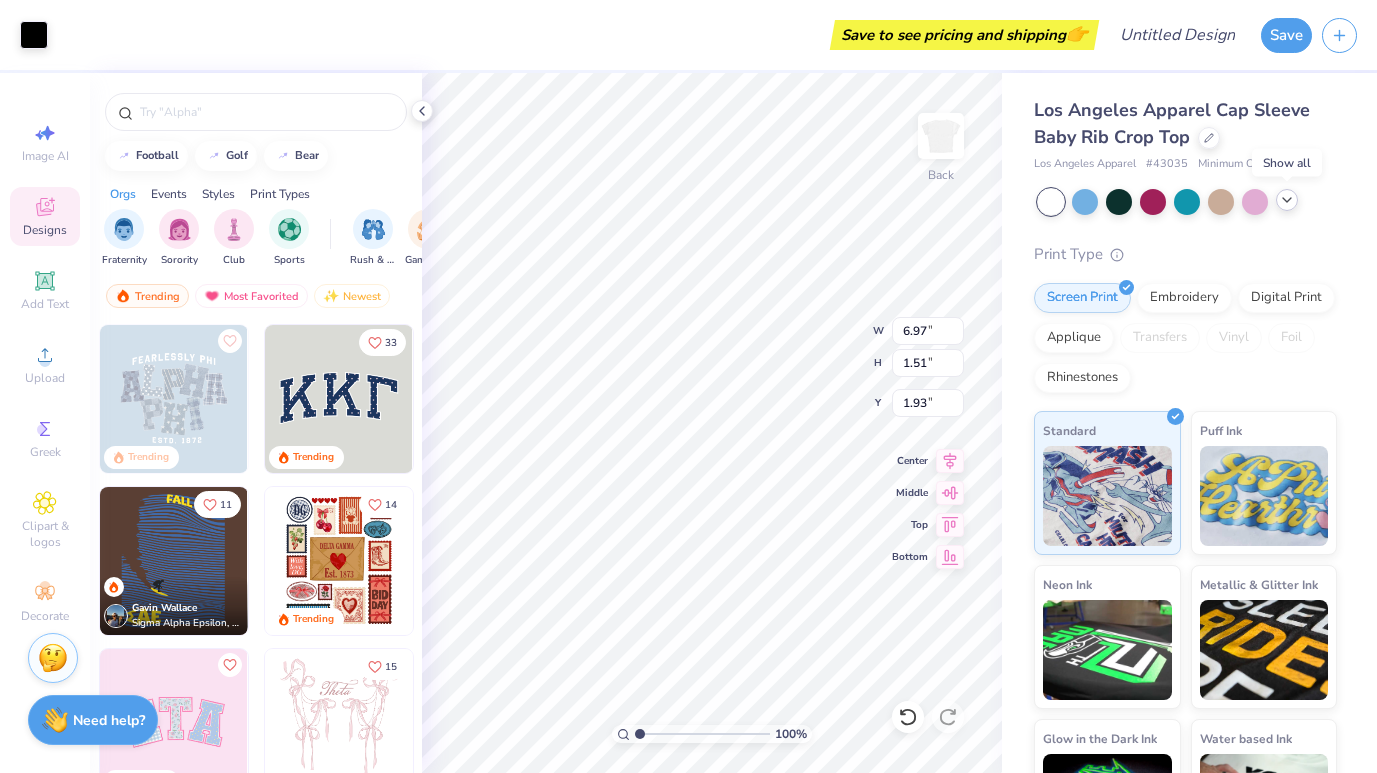 click 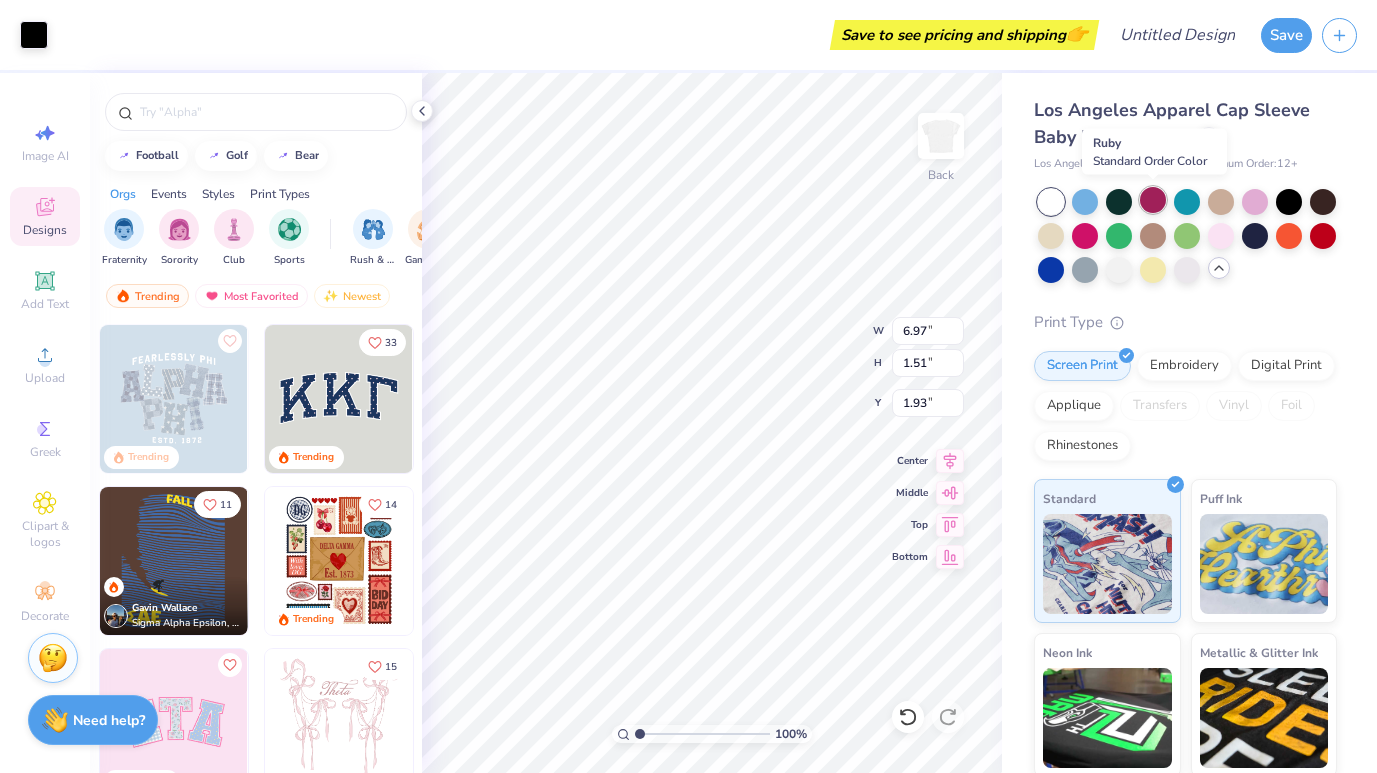click at bounding box center (1153, 200) 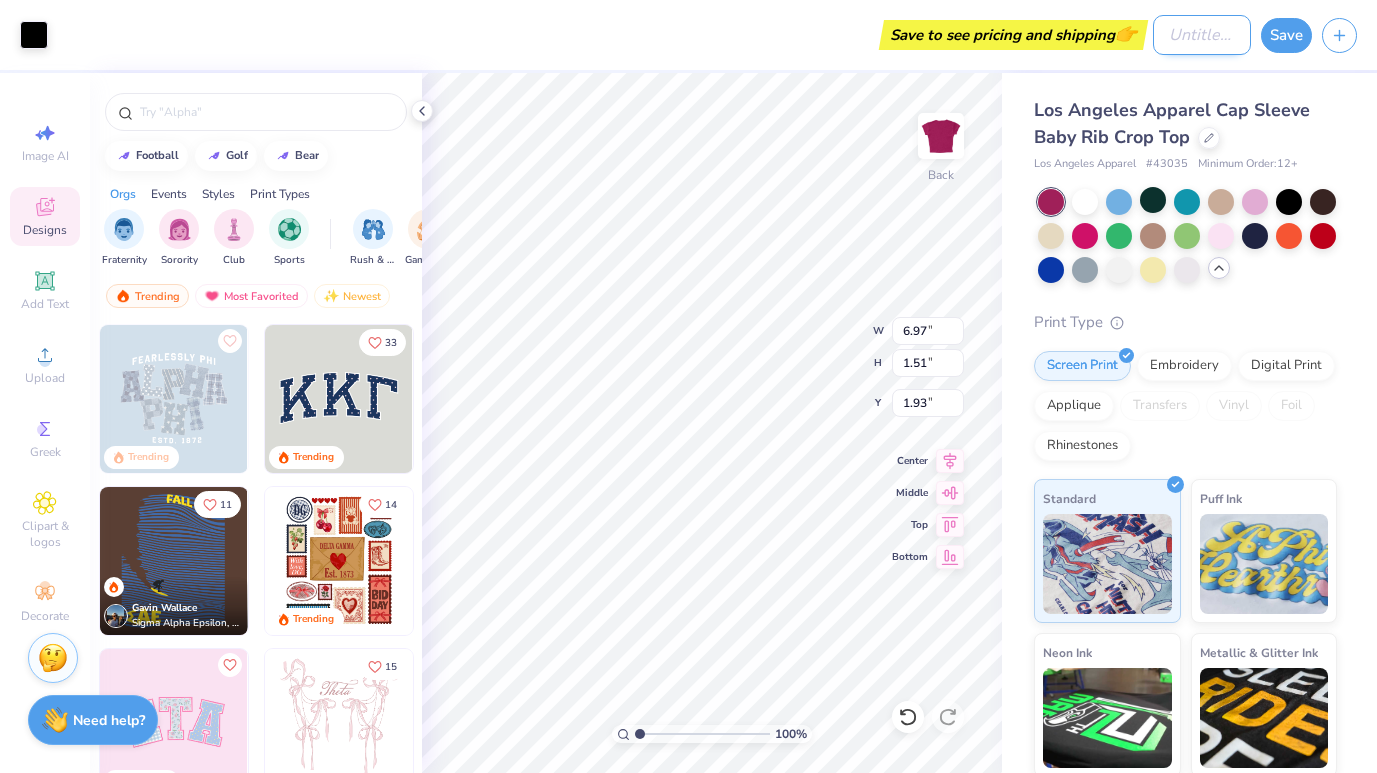 click on "Design Title" at bounding box center (1202, 35) 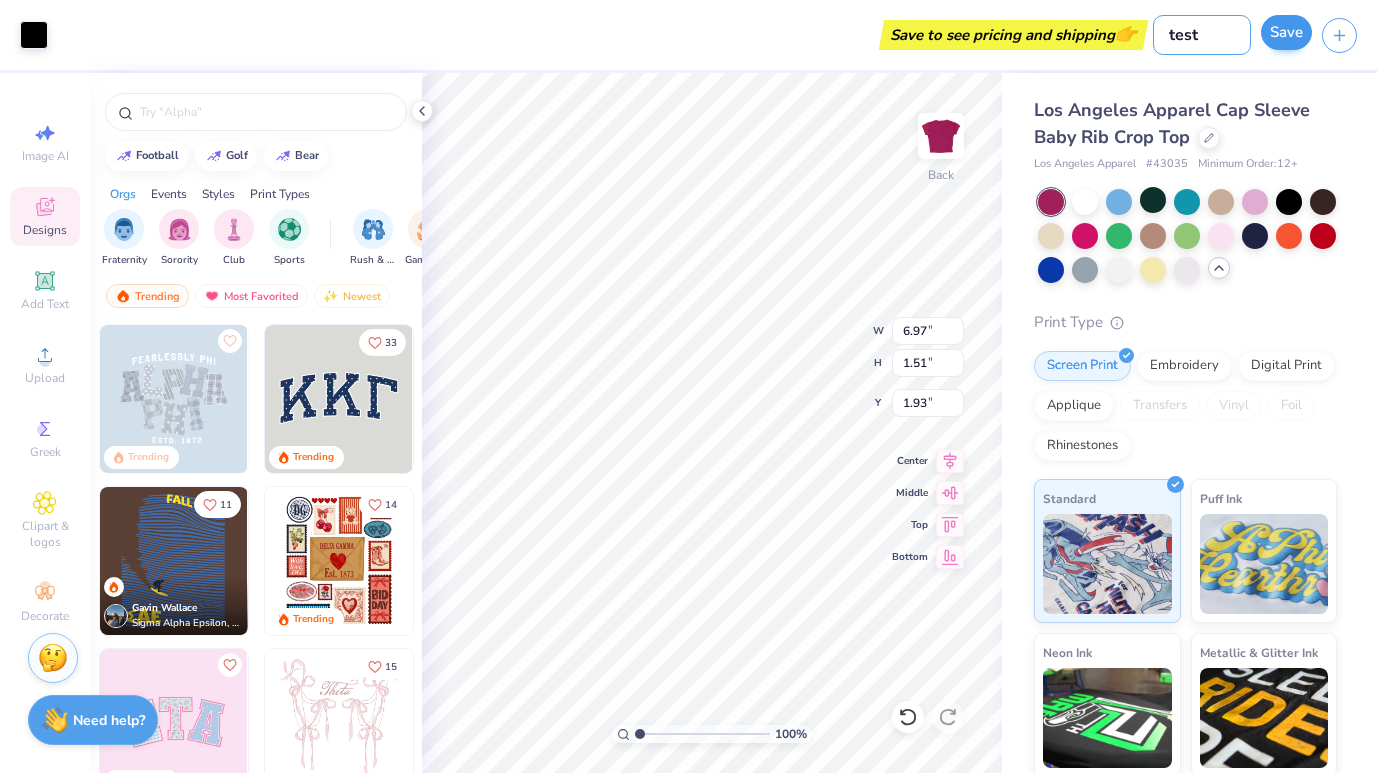 type on "test" 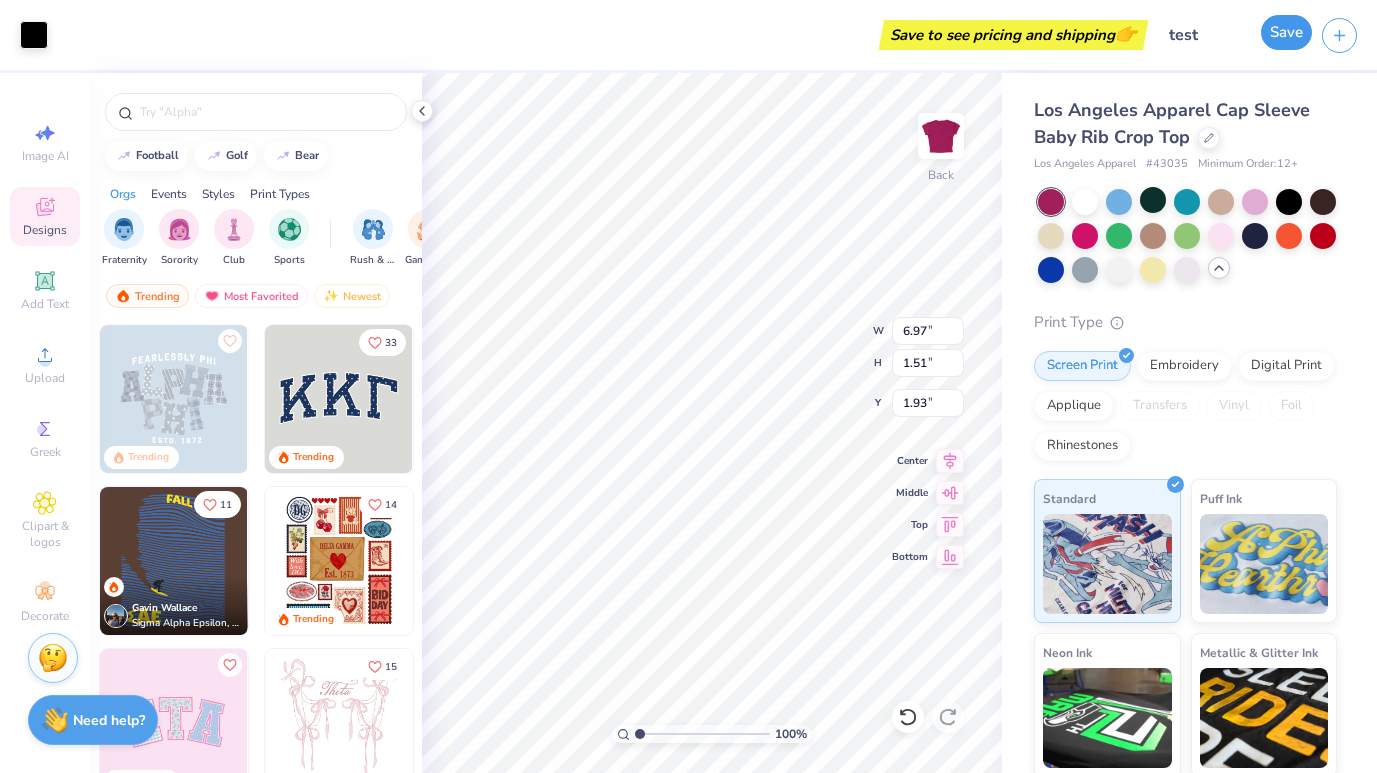 click on "Save" at bounding box center (1286, 32) 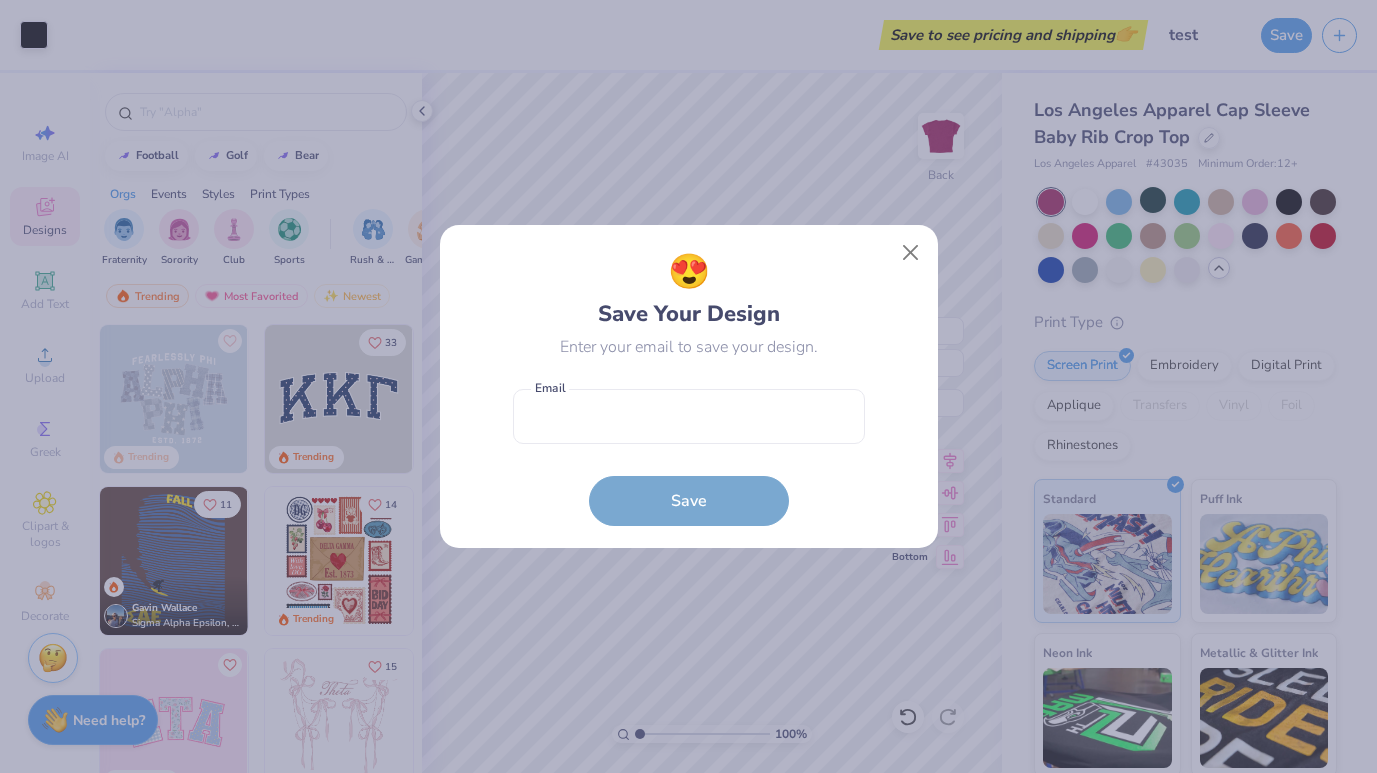 click on "Email is a required field Email Save" at bounding box center [689, 452] 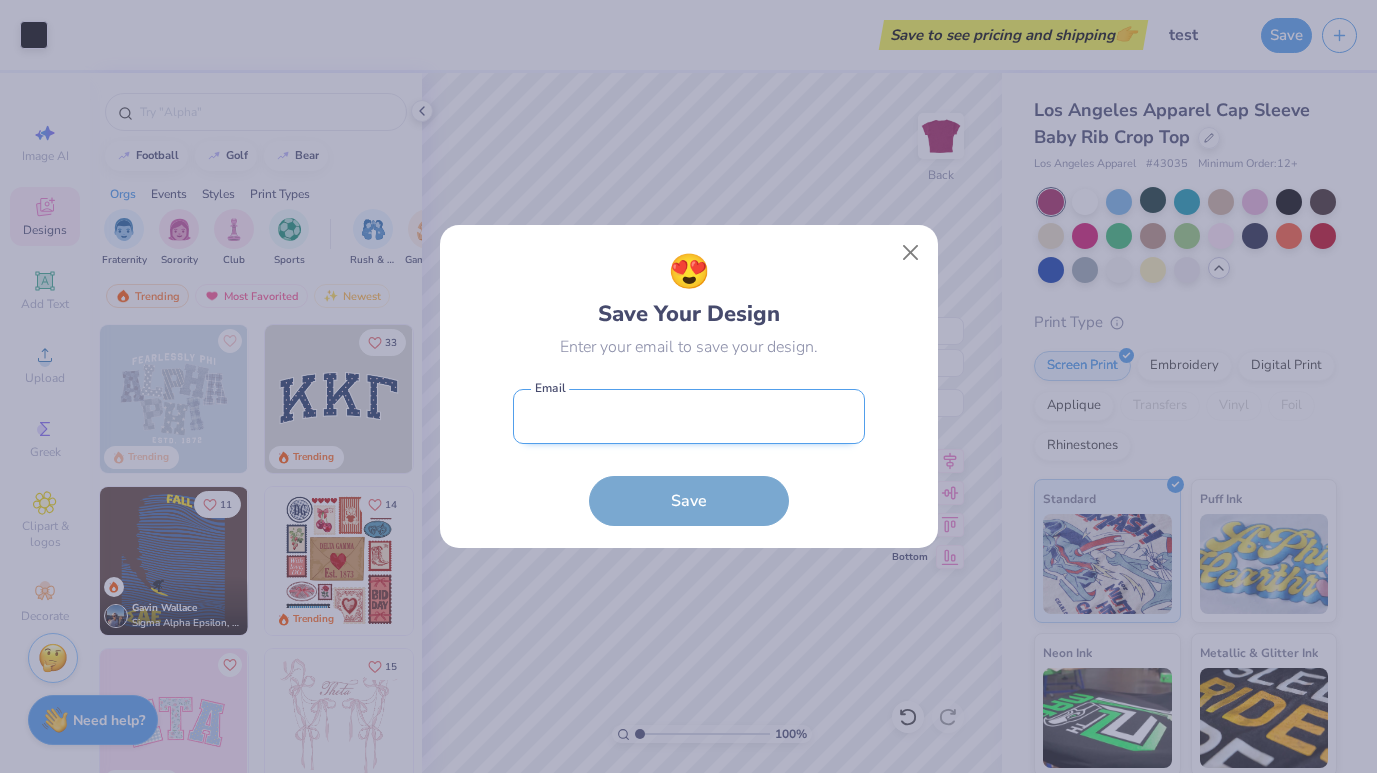 click at bounding box center [689, 416] 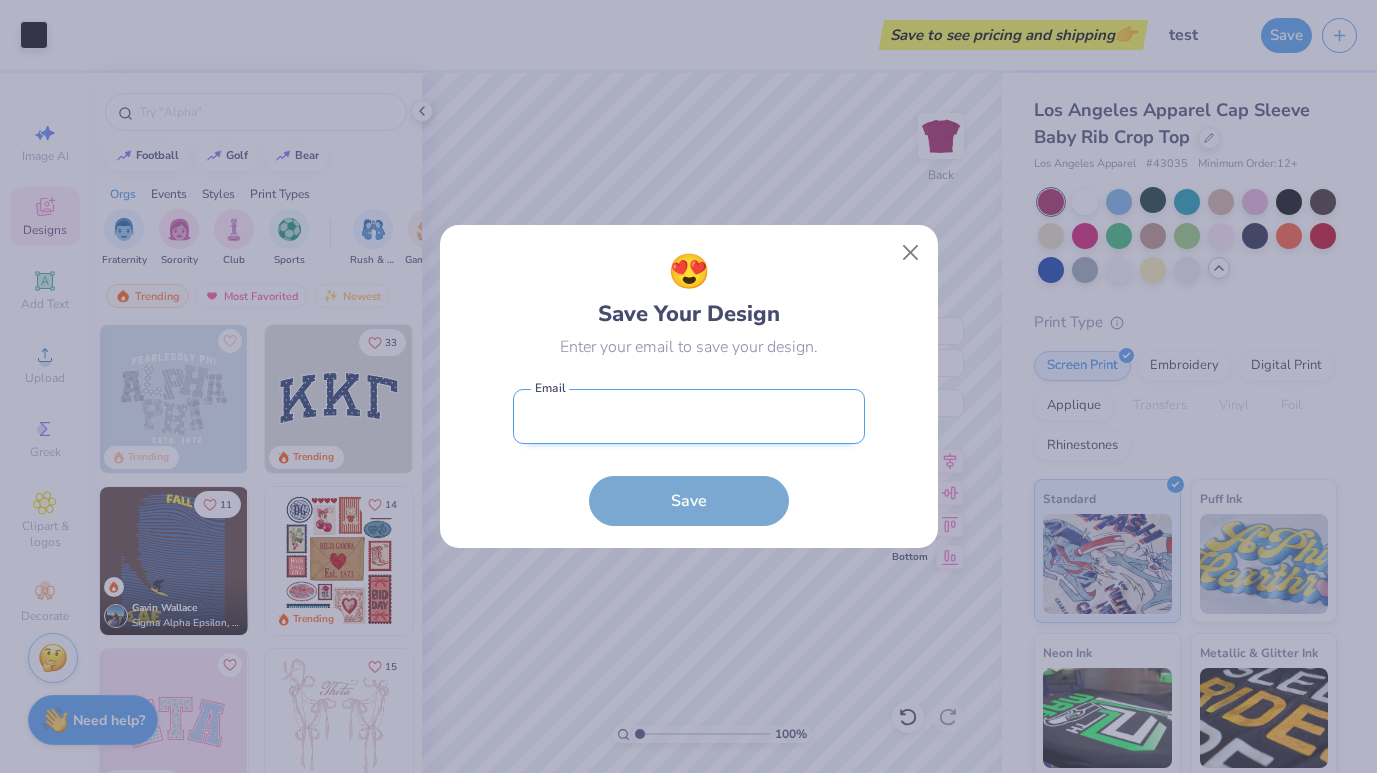 type on "[EMAIL]" 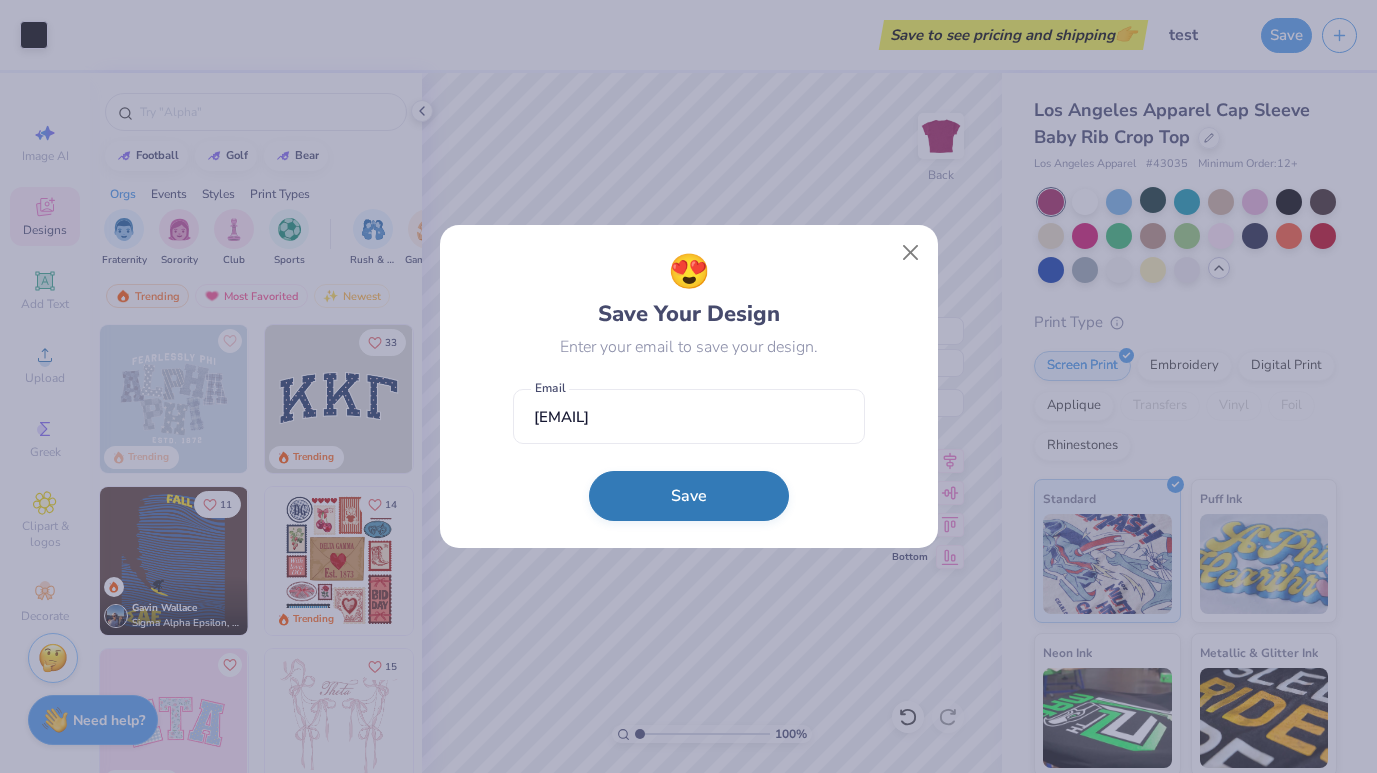 click on "Save" at bounding box center [689, 496] 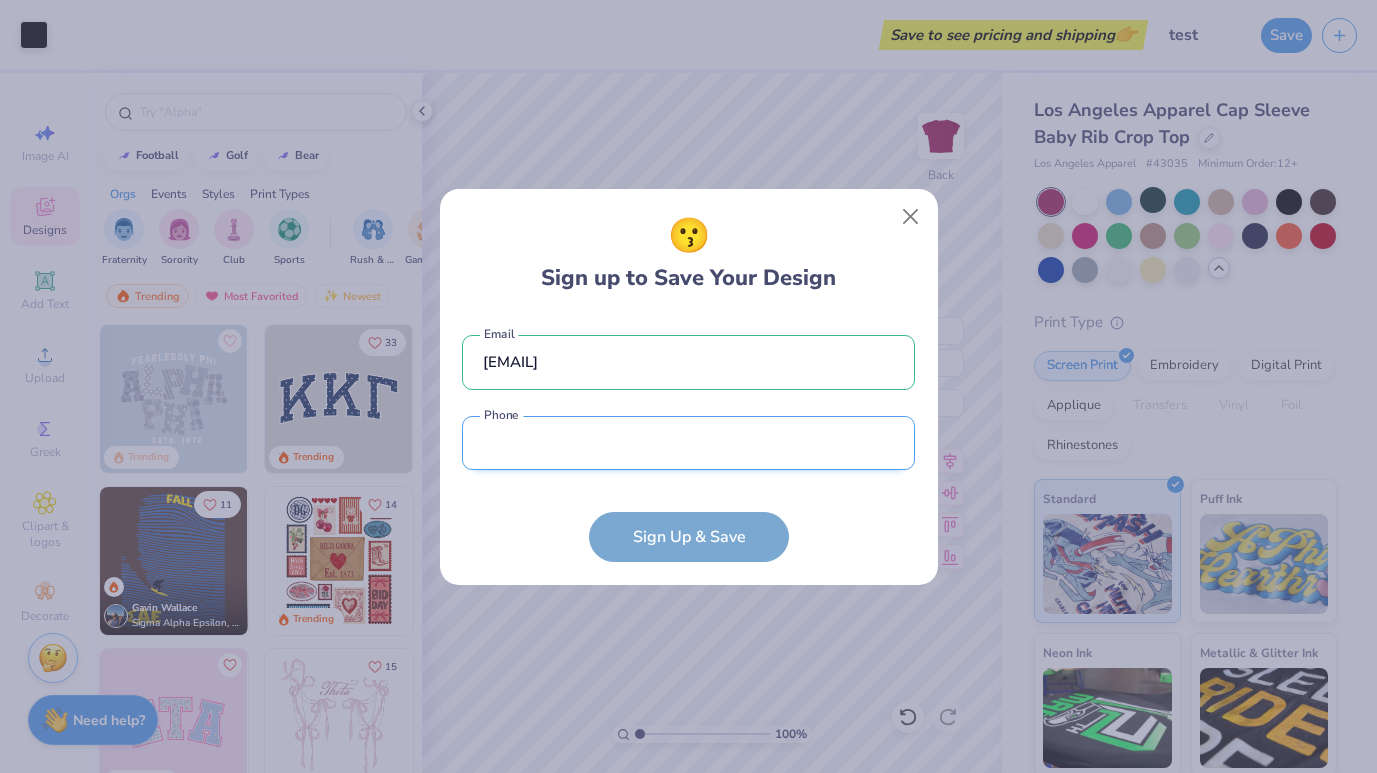 click at bounding box center [688, 443] 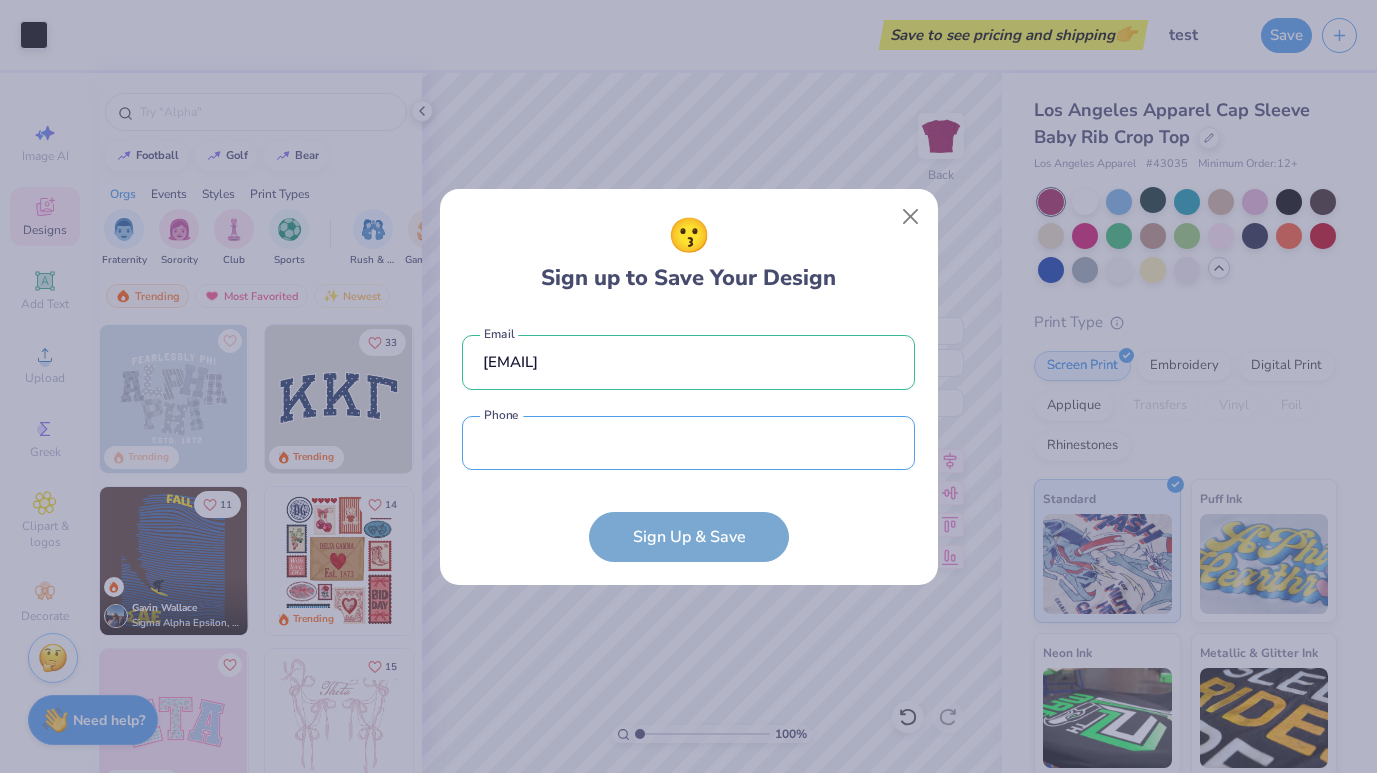 type on "([PHONE])" 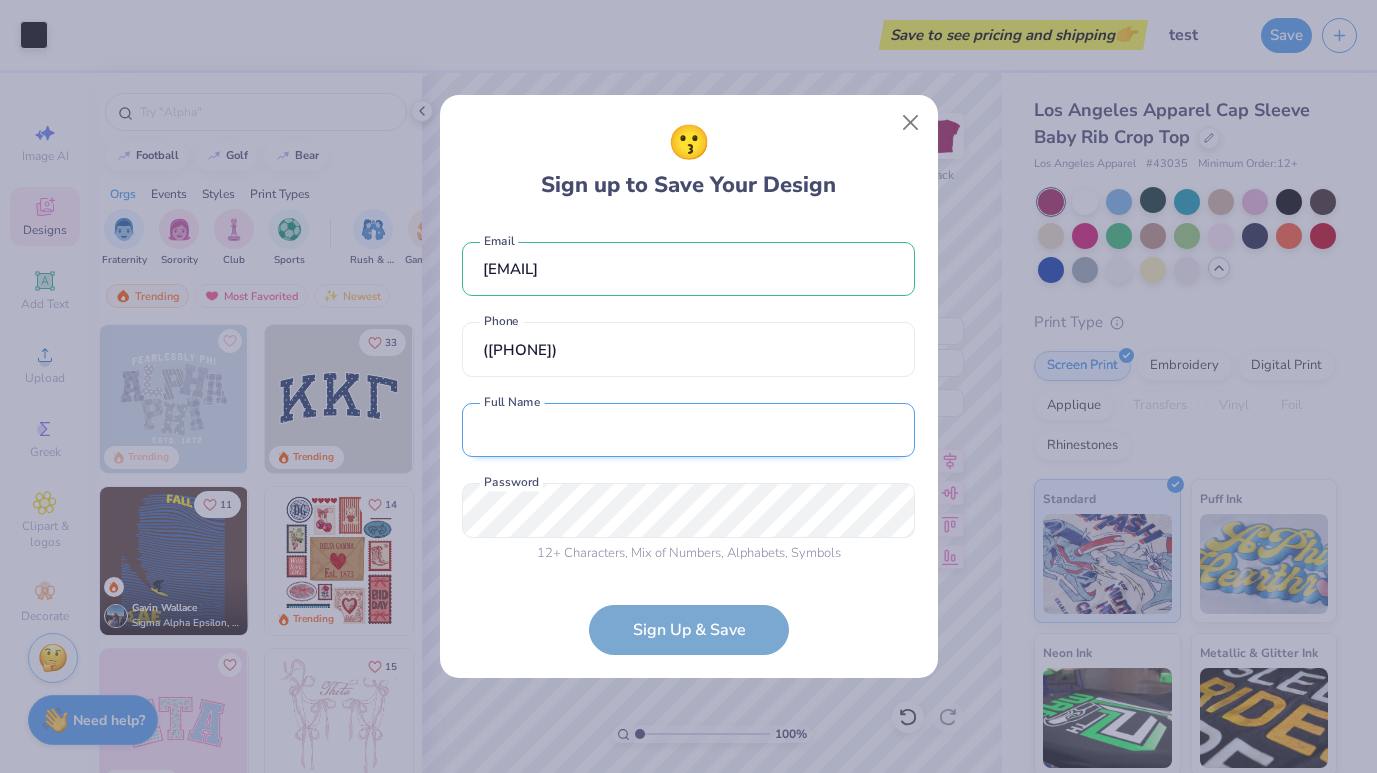 click at bounding box center [688, 430] 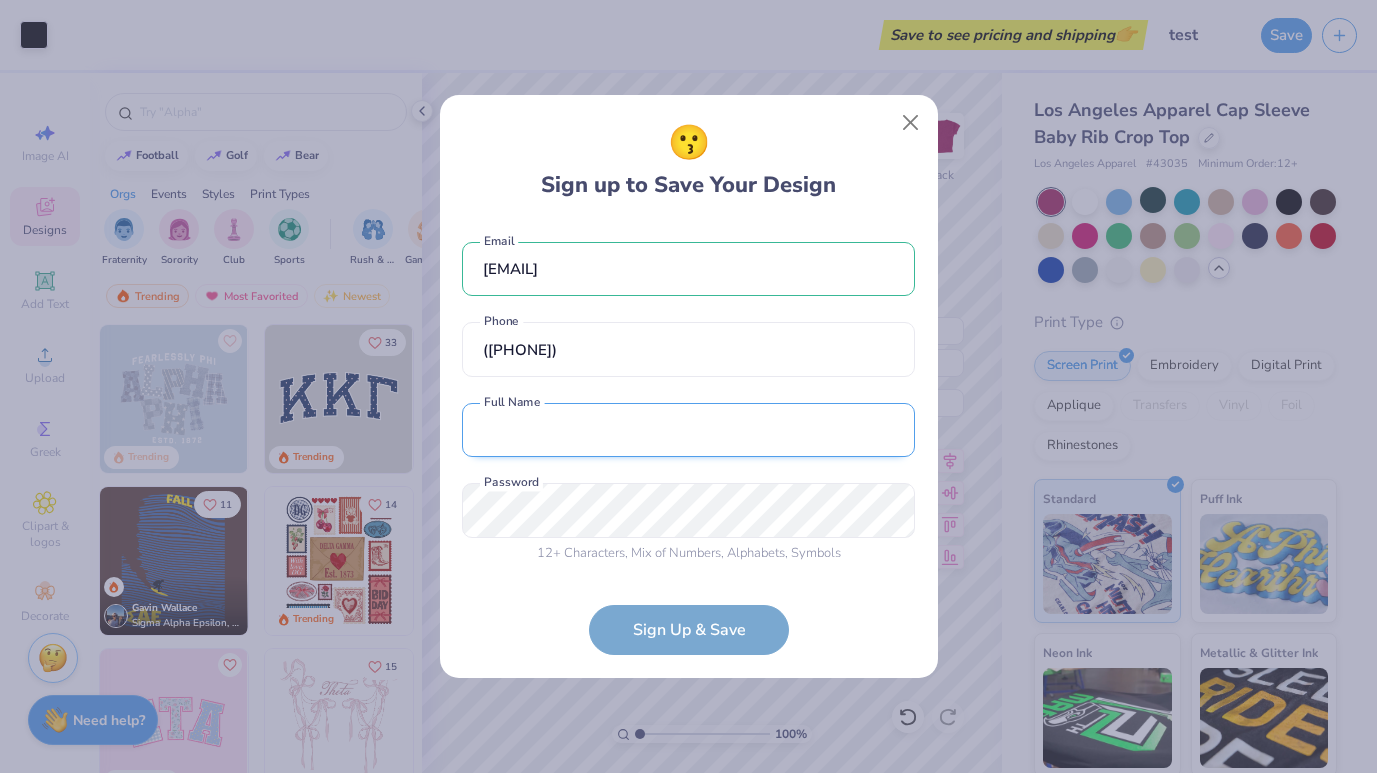 type on "[FIRST] [LAST]" 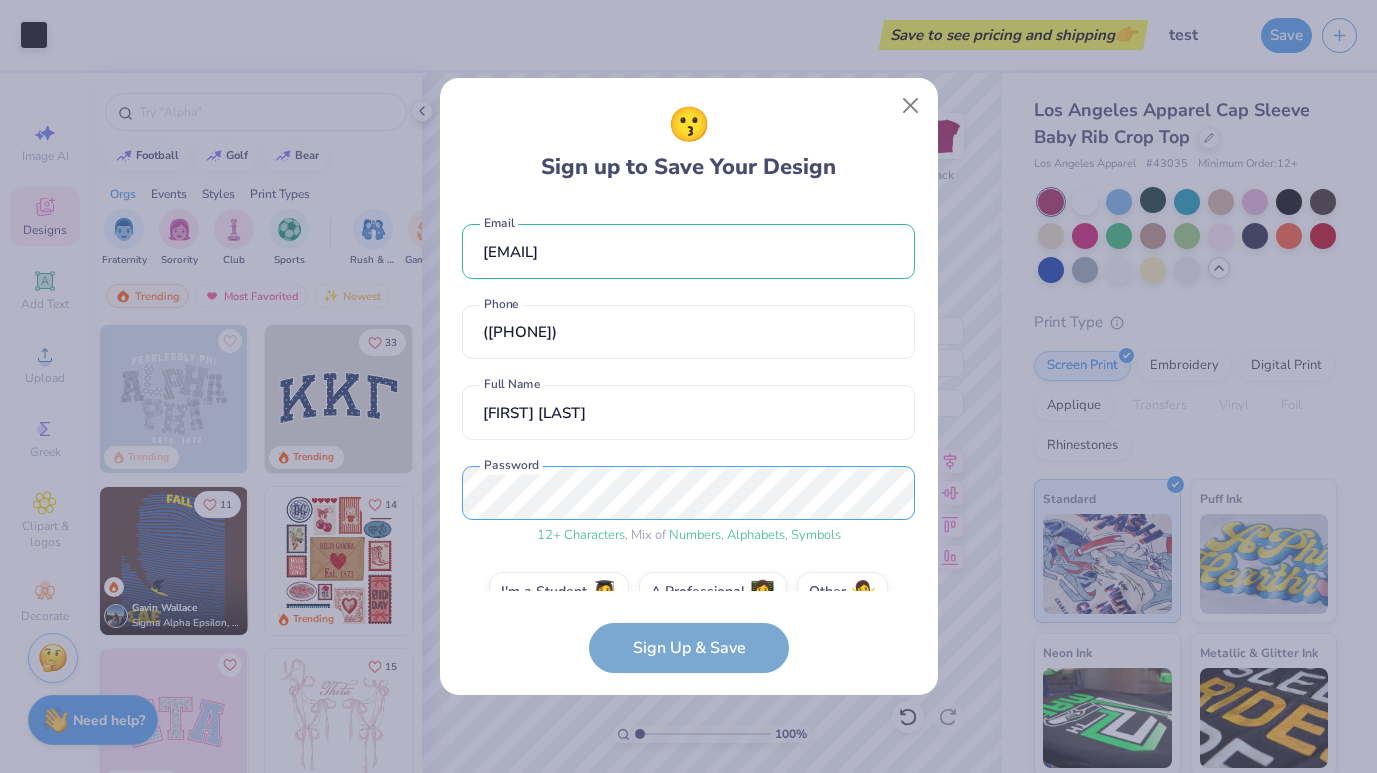 scroll, scrollTop: 41, scrollLeft: 0, axis: vertical 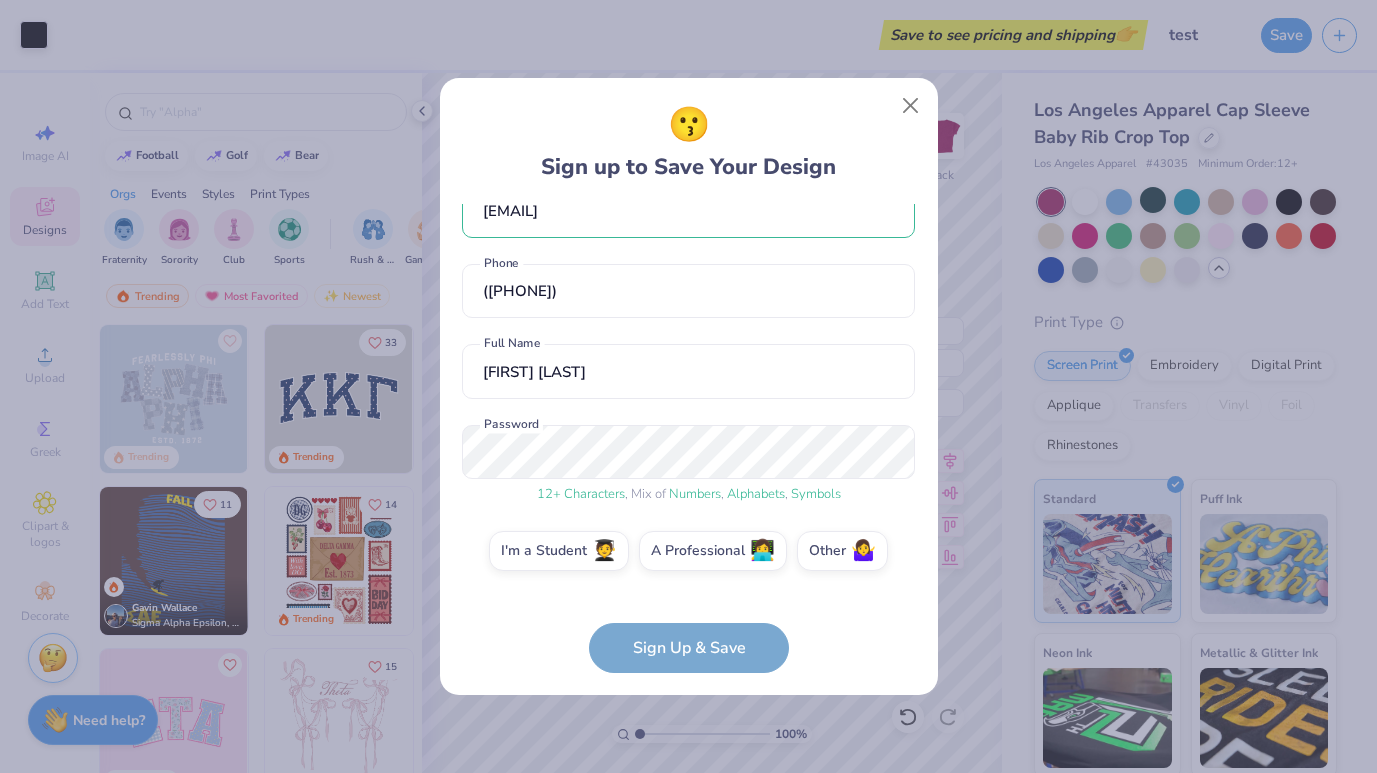 click on "[EMAIL] Email ([PHONE]) Phone [FIRST] [LAST] Full Name 12 + Characters , Mix of   Numbers ,   Alphabets ,   Symbols Password I'm a Student 🧑‍🎓 A Professional 👩‍💻 Other 🤷‍♀️ Sign Up & Save" at bounding box center (688, 438) 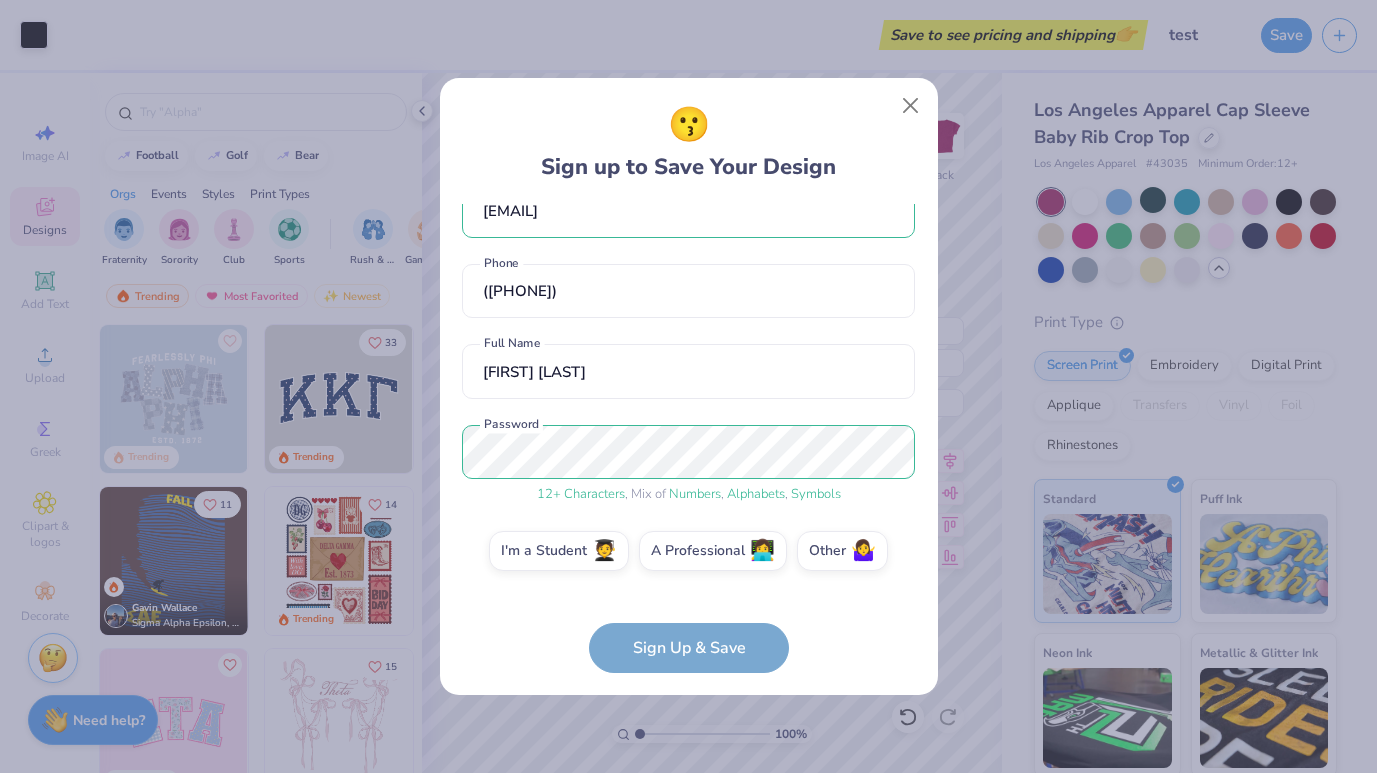 scroll, scrollTop: 0, scrollLeft: 0, axis: both 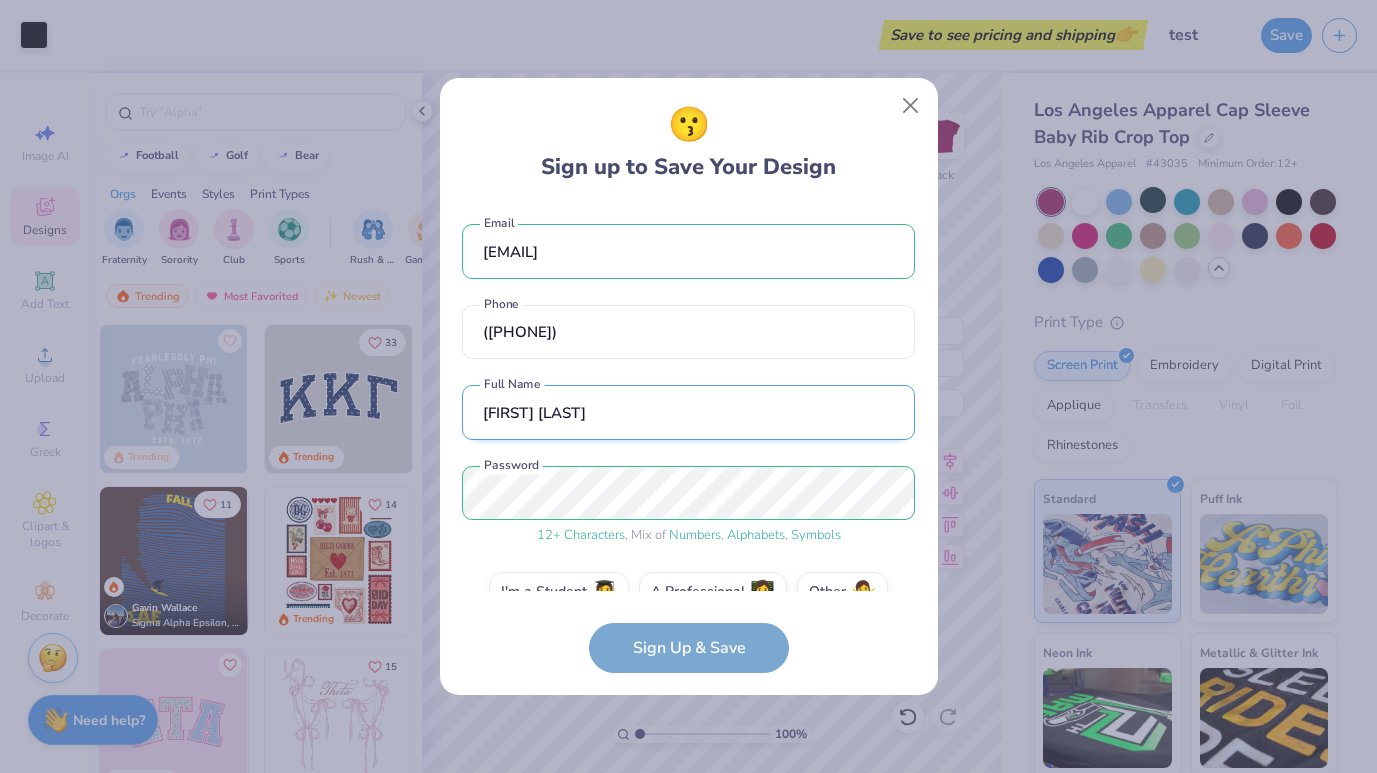 click on "[FIRST] [LAST]" at bounding box center [688, 412] 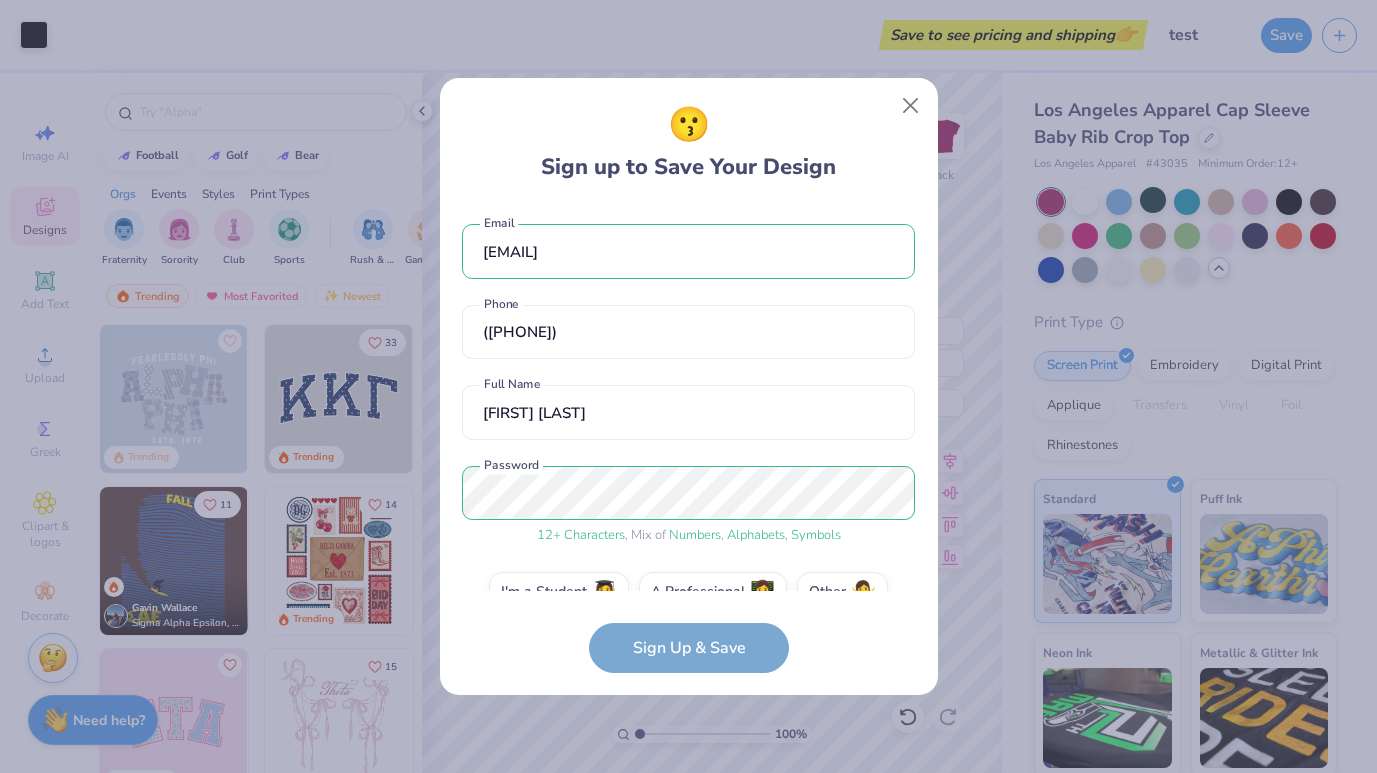 click on "😗 Sign up to Save Your Design [EMAIL] Email ([PHONE]) Phone [FIRST] [LAST] Full Name 12 + Characters , Mix of   Numbers ,   Alphabets ,   Symbols Password I'm a Student 🧑‍🎓 A Professional 👩‍💻 Other 🤷‍♀️ Sign Up & Save" at bounding box center (689, 387) 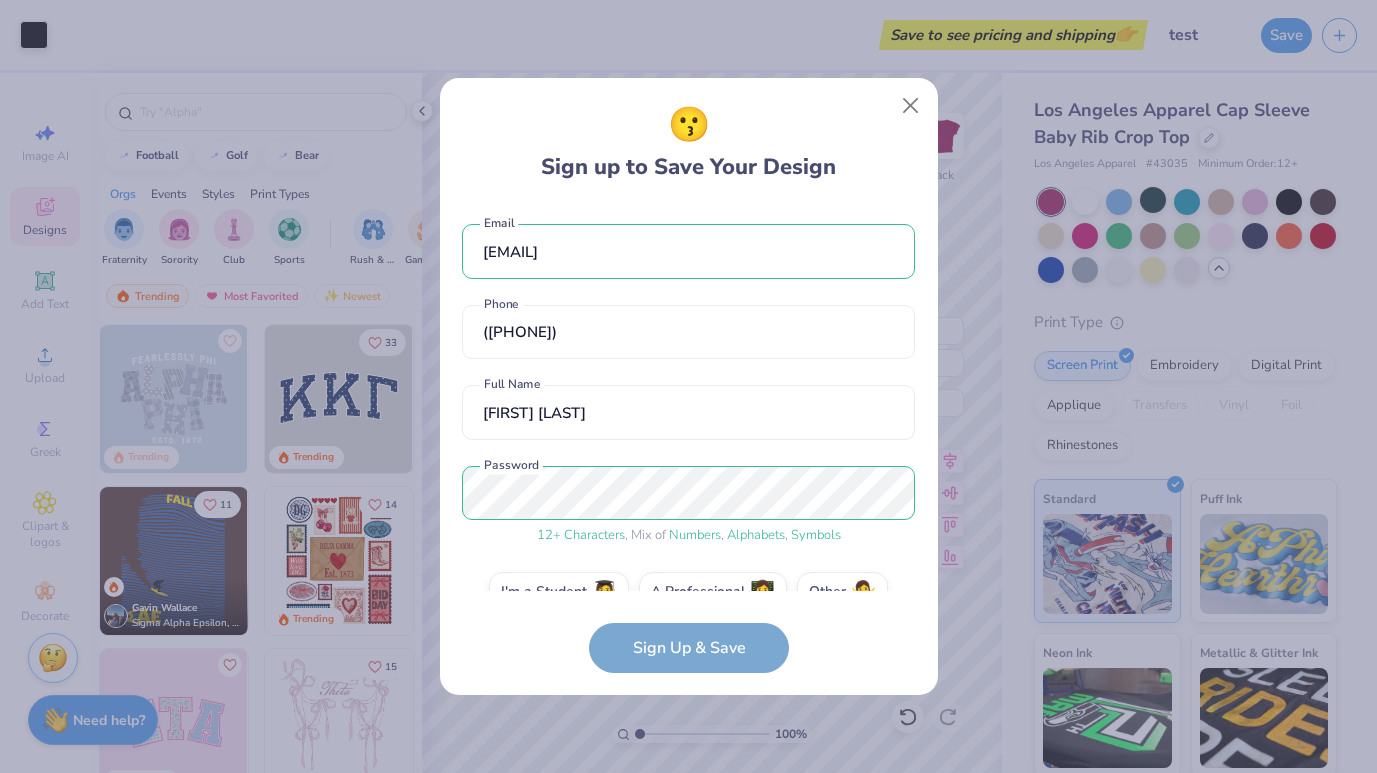 click on "[EMAIL] Email ([PHONE]) Phone [FIRST] [LAST] Full Name 12 + Characters , Mix of   Numbers ,   Alphabets ,   Symbols Password I'm a Student 🧑‍🎓 A Professional 👩‍💻 Other 🤷‍♀️" at bounding box center (688, 397) 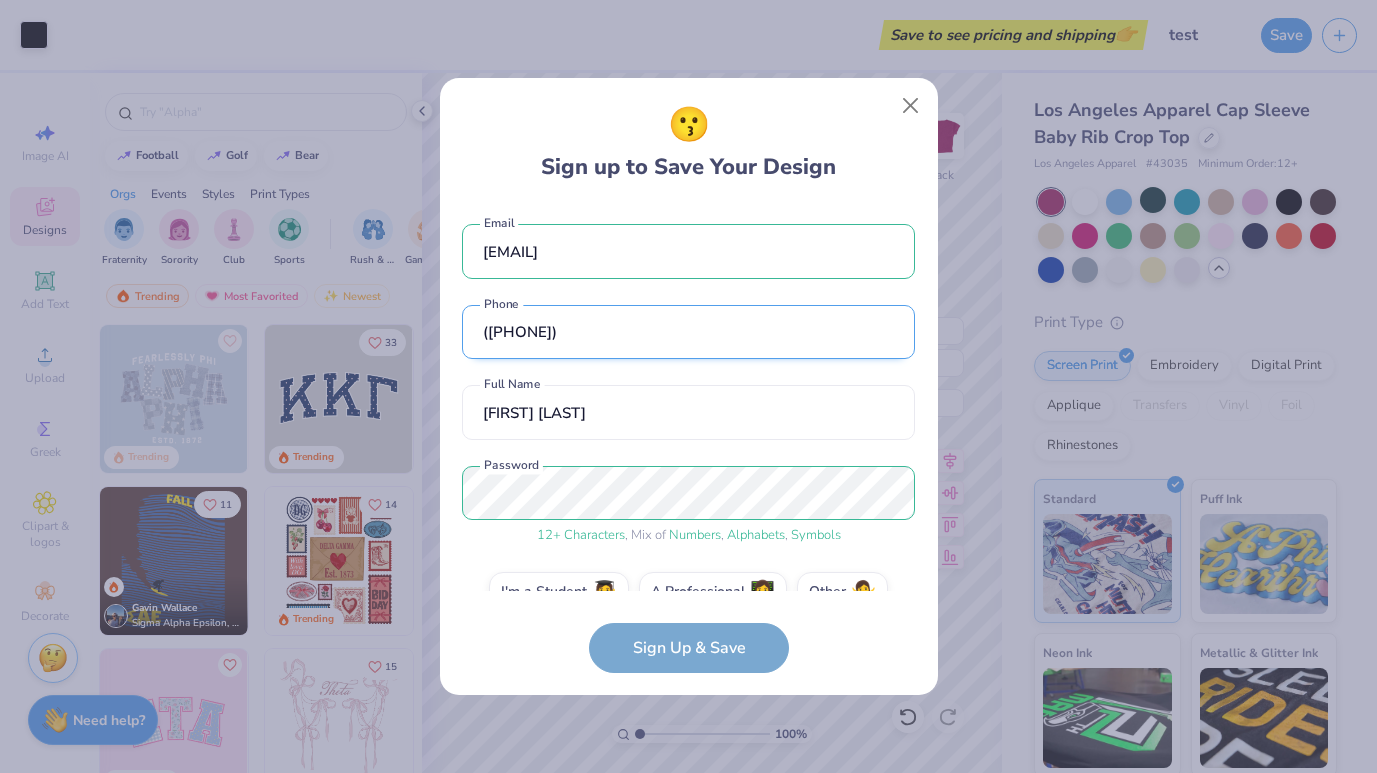 click on "([PHONE])" at bounding box center (688, 332) 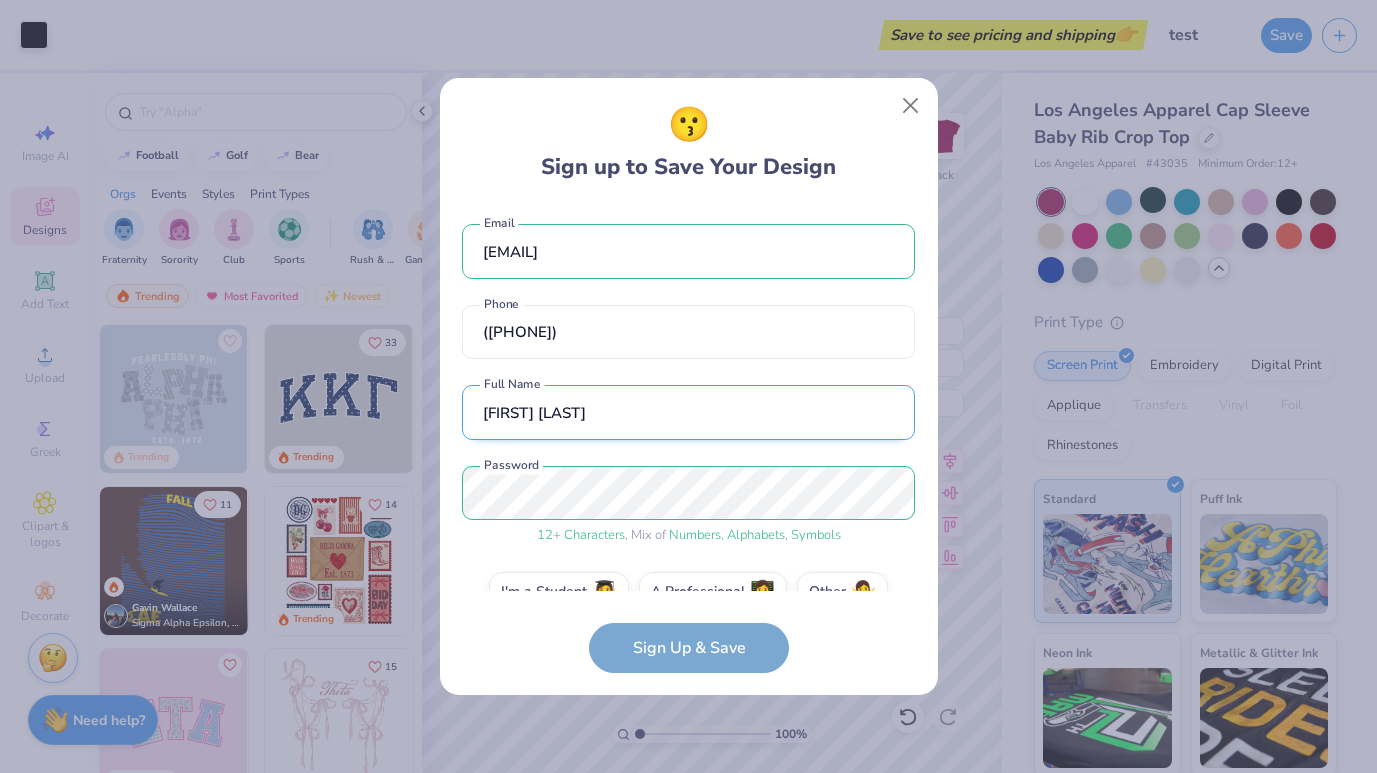 click on "[FIRST] [LAST]" at bounding box center [688, 412] 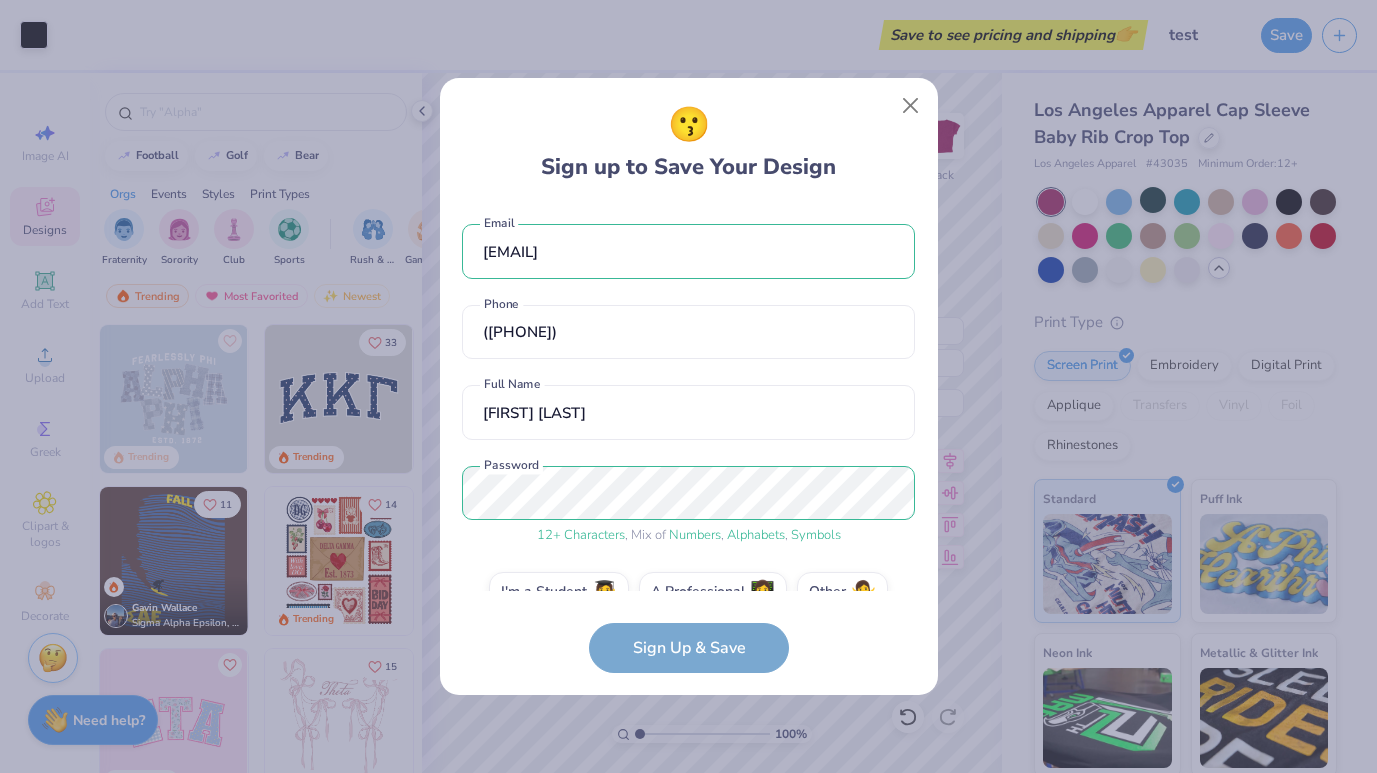 click on "[EMAIL] Email ([PHONE]) Phone [FIRST] [LAST] Full Name 12 + Characters , Mix of   Numbers ,   Alphabets ,   Symbols Password I'm a Student 🧑‍🎓 A Professional 👩‍💻 Other 🤷‍♀️ Sign Up & Save" at bounding box center [688, 438] 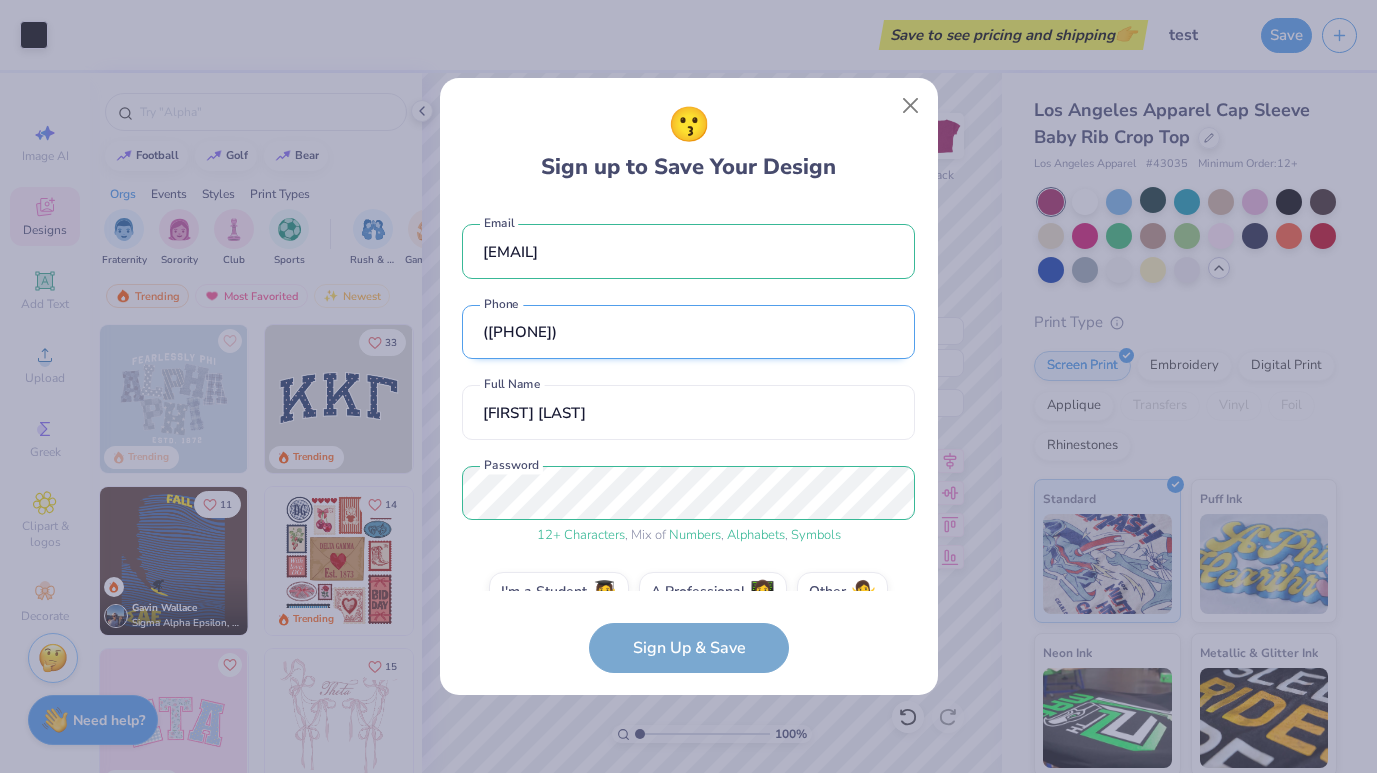 scroll, scrollTop: 41, scrollLeft: 0, axis: vertical 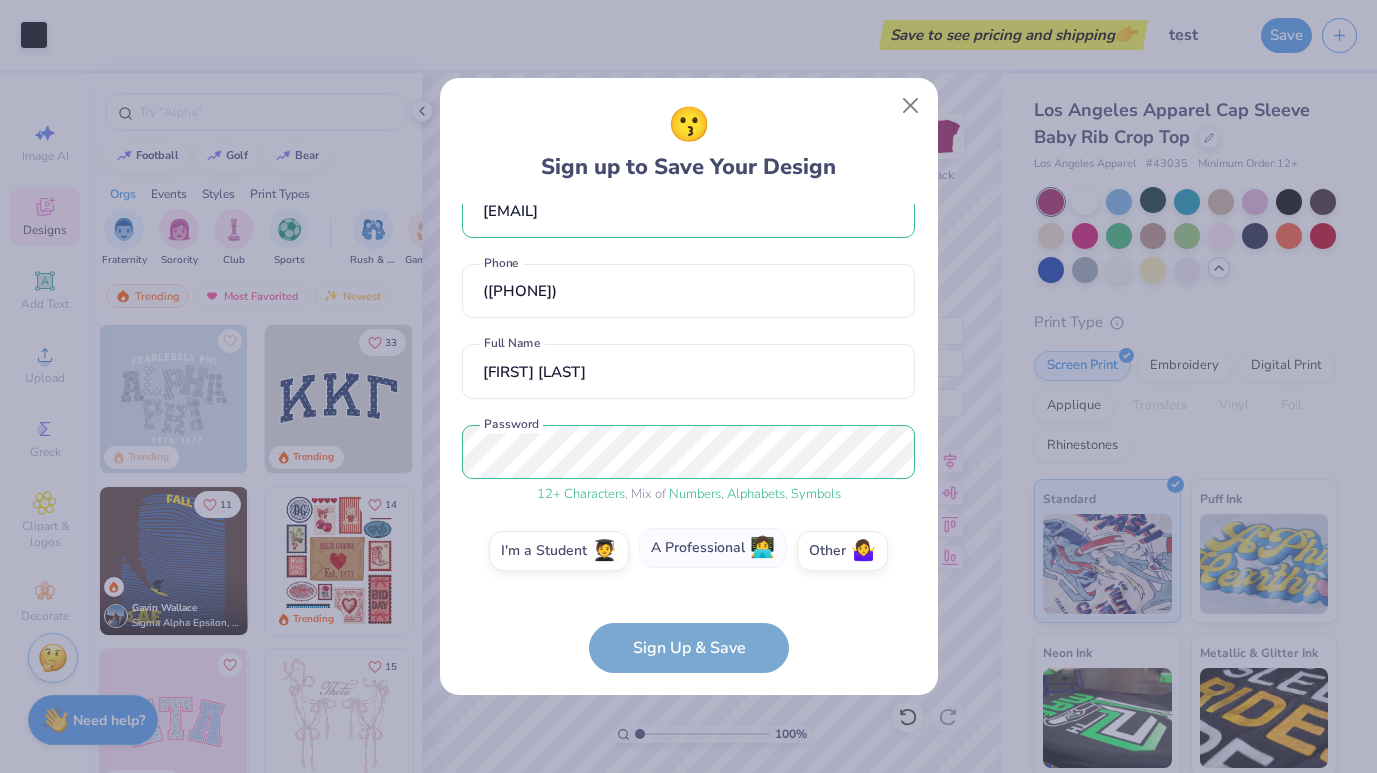 click on "A Professional 👩‍💻" at bounding box center (713, 548) 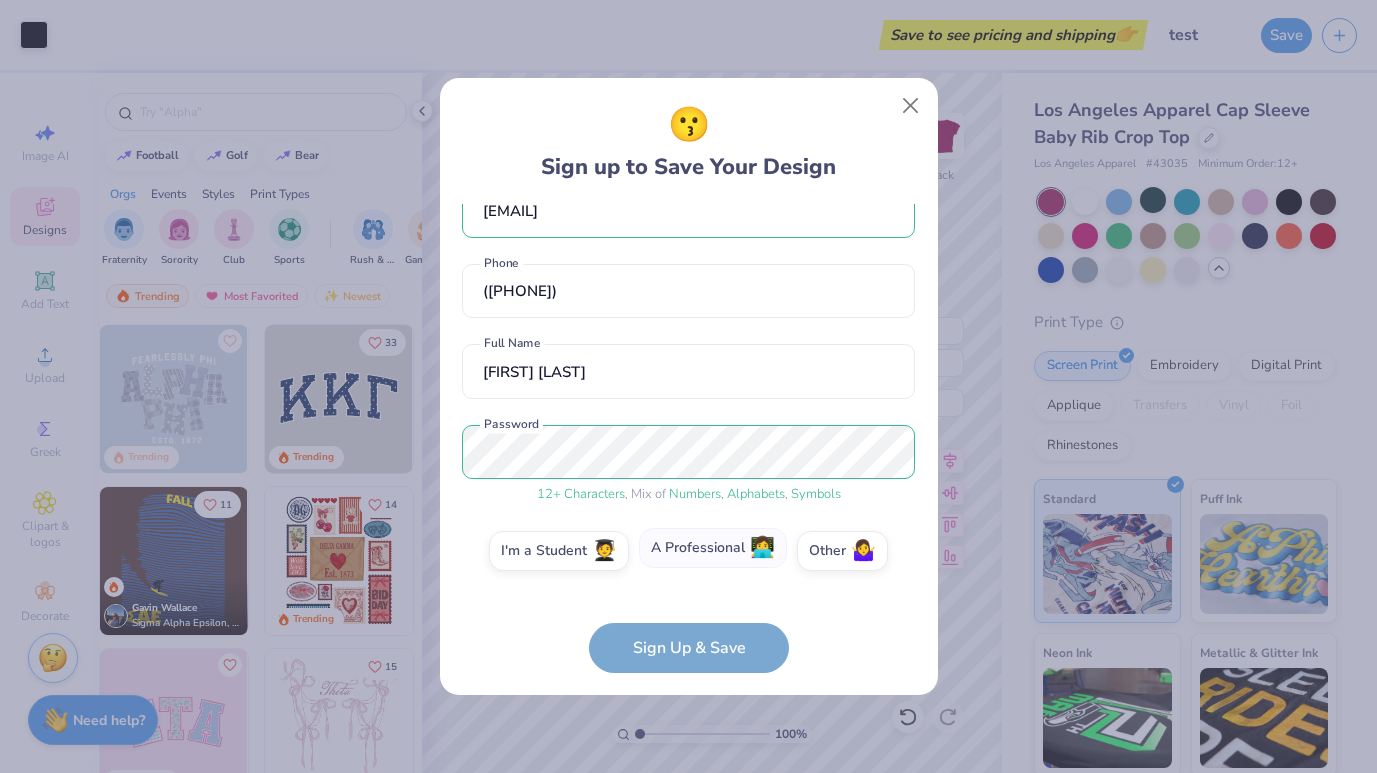 click on "A Professional 👩‍💻" at bounding box center (688, 596) 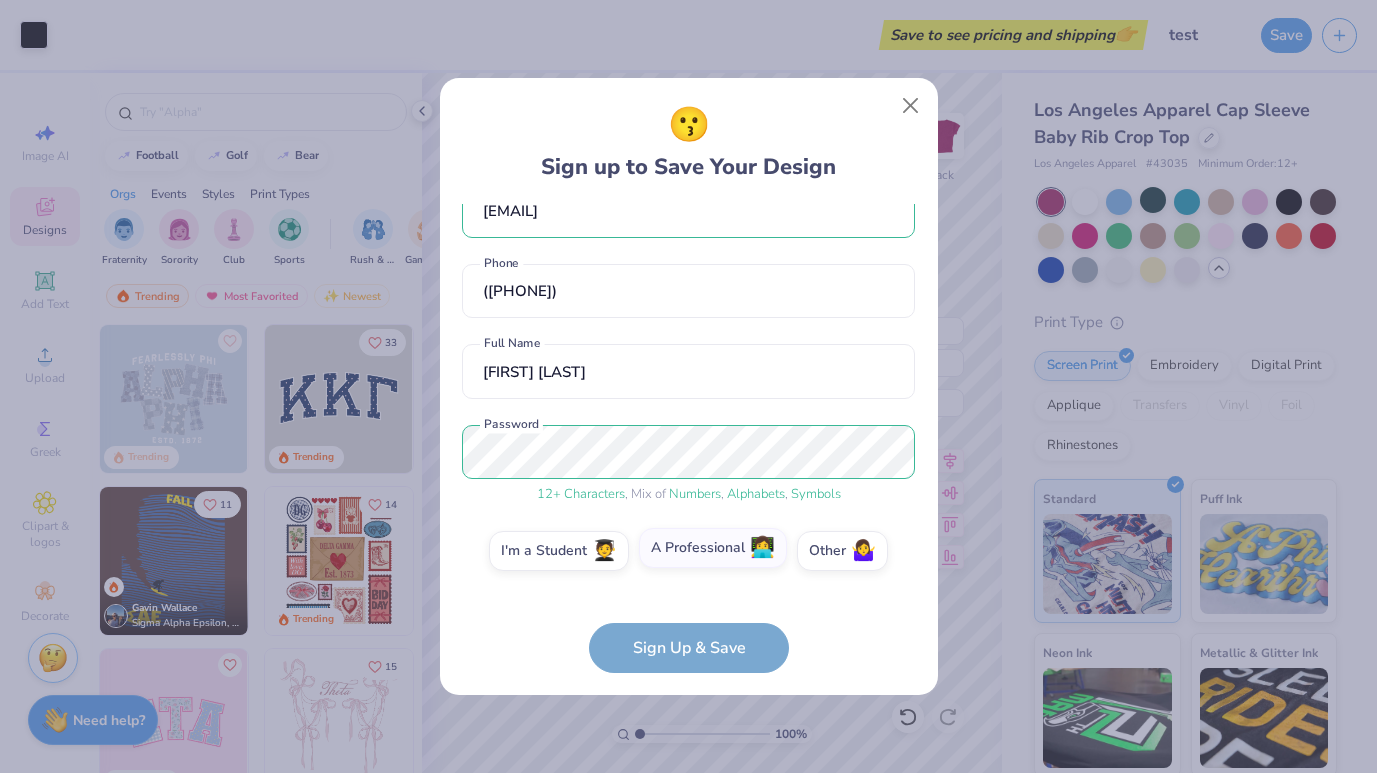 scroll, scrollTop: 202, scrollLeft: 0, axis: vertical 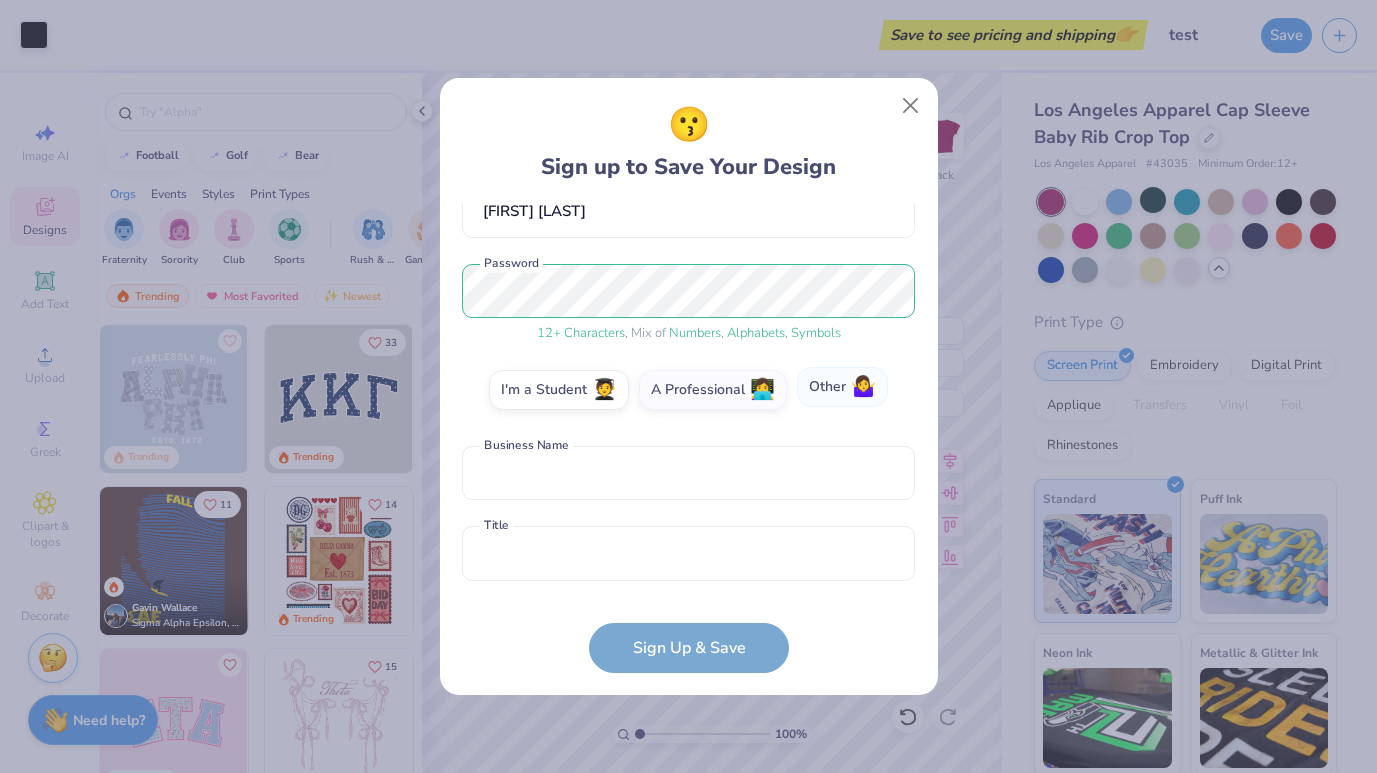 click on "🤷‍♀️" at bounding box center [863, 387] 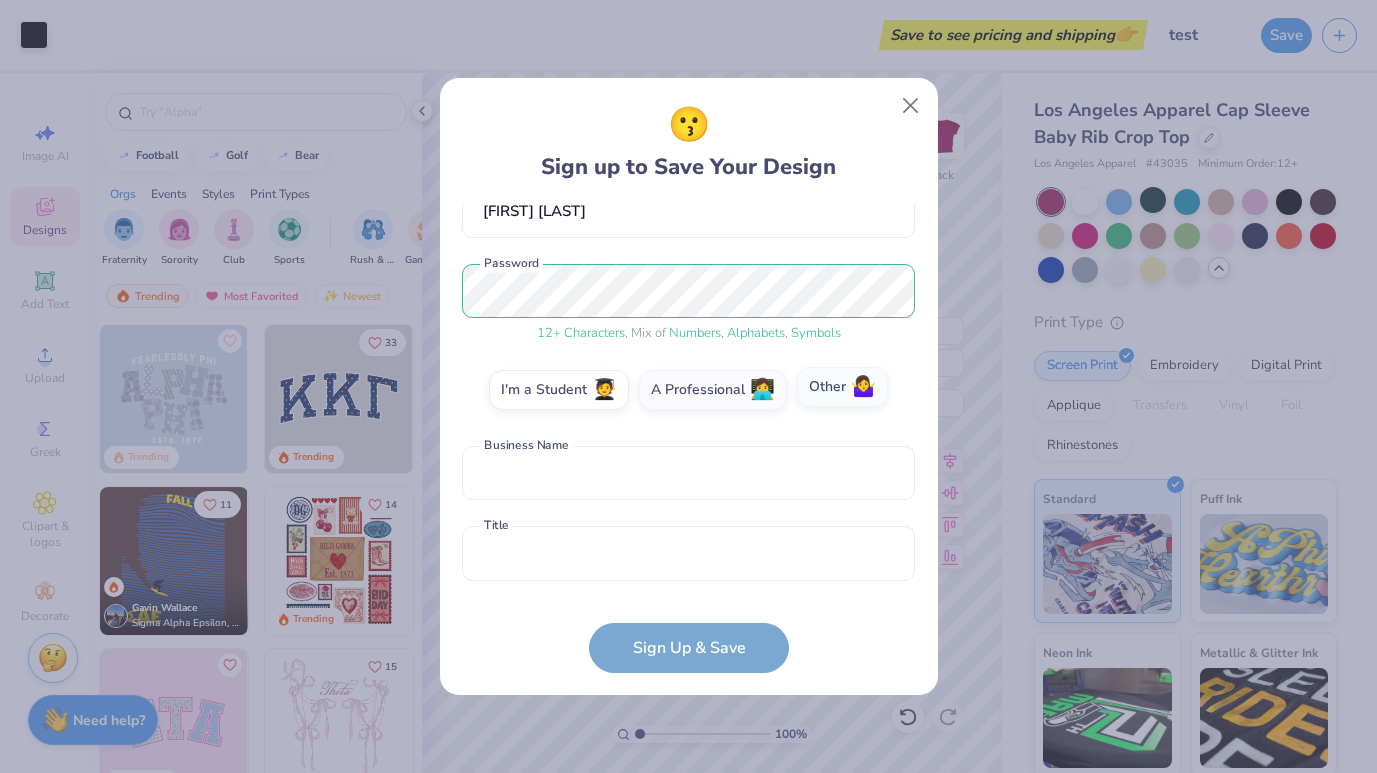click on "Other 🤷‍♀️" at bounding box center (688, 596) 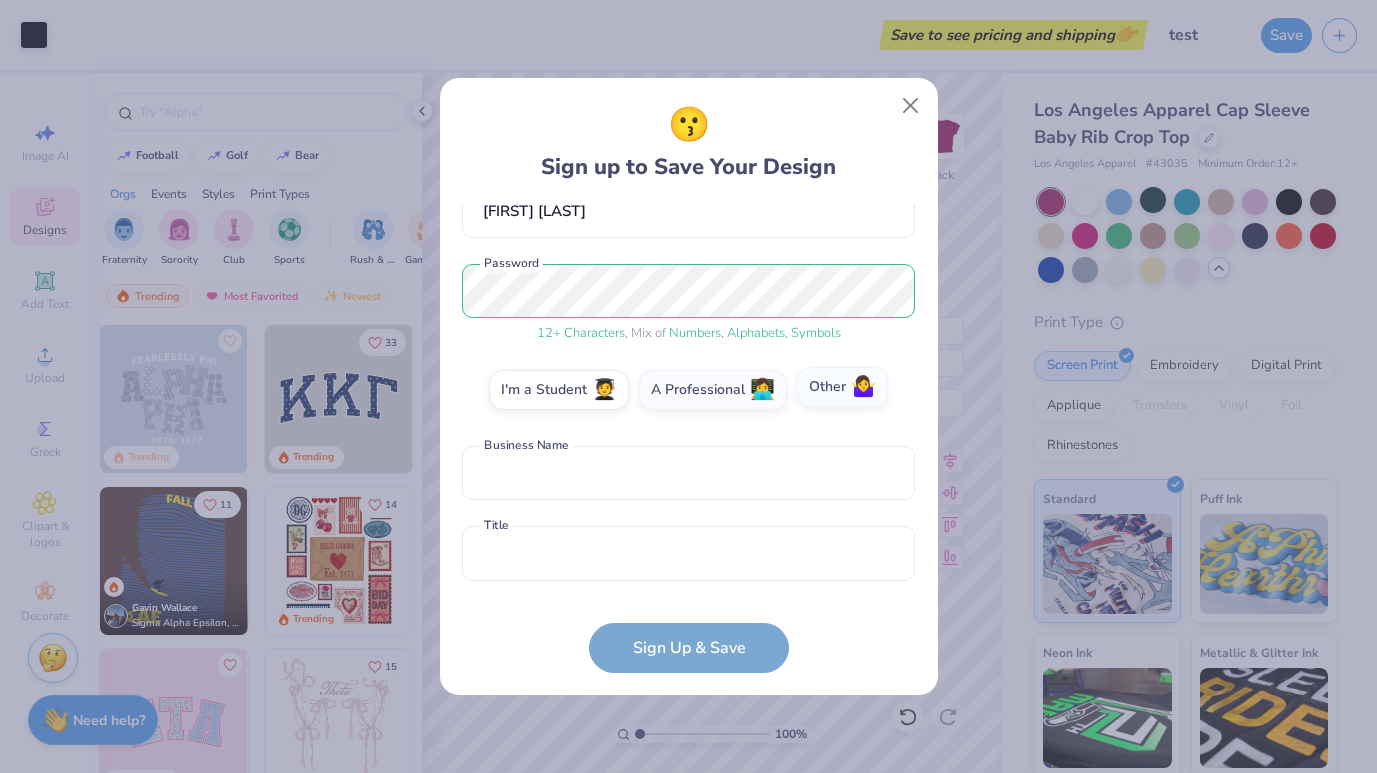 scroll, scrollTop: 121, scrollLeft: 0, axis: vertical 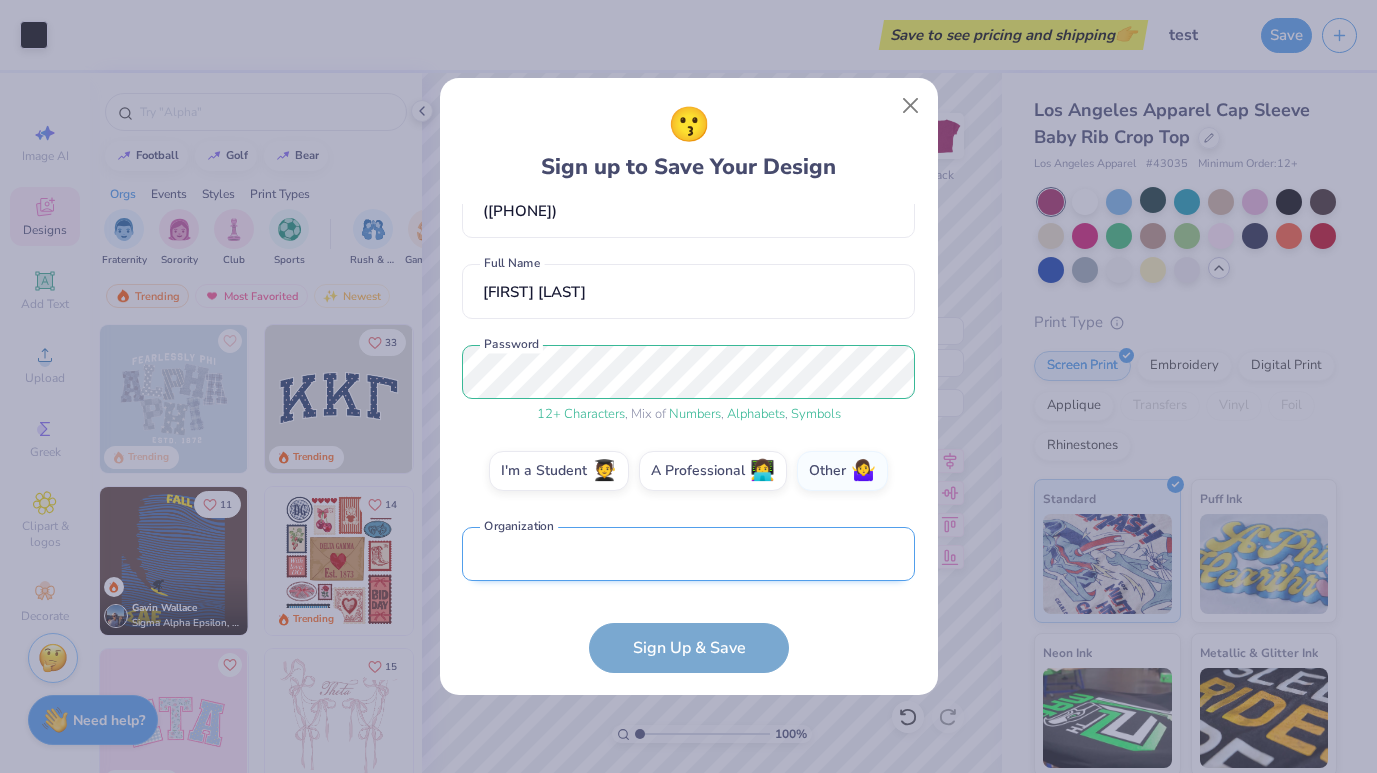 click at bounding box center (688, 554) 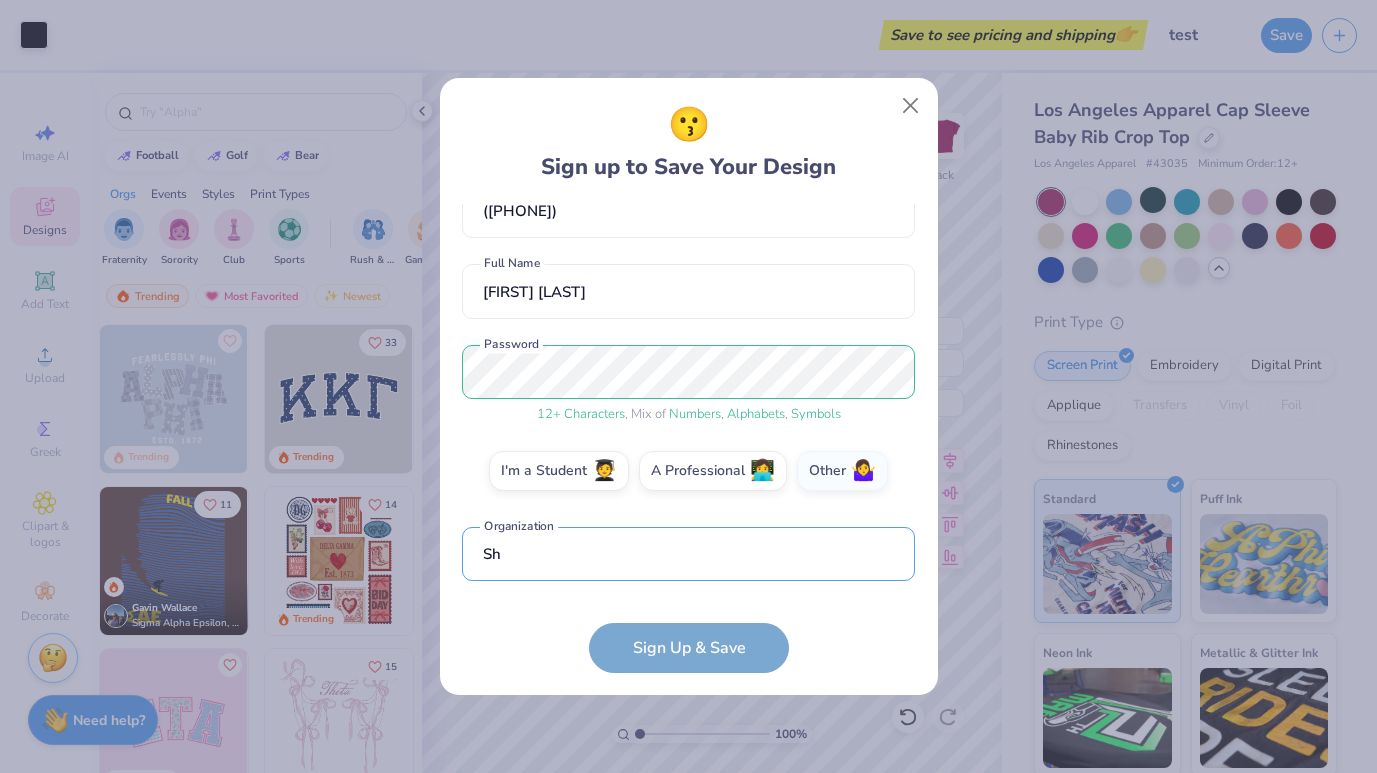 scroll, scrollTop: 241, scrollLeft: 0, axis: vertical 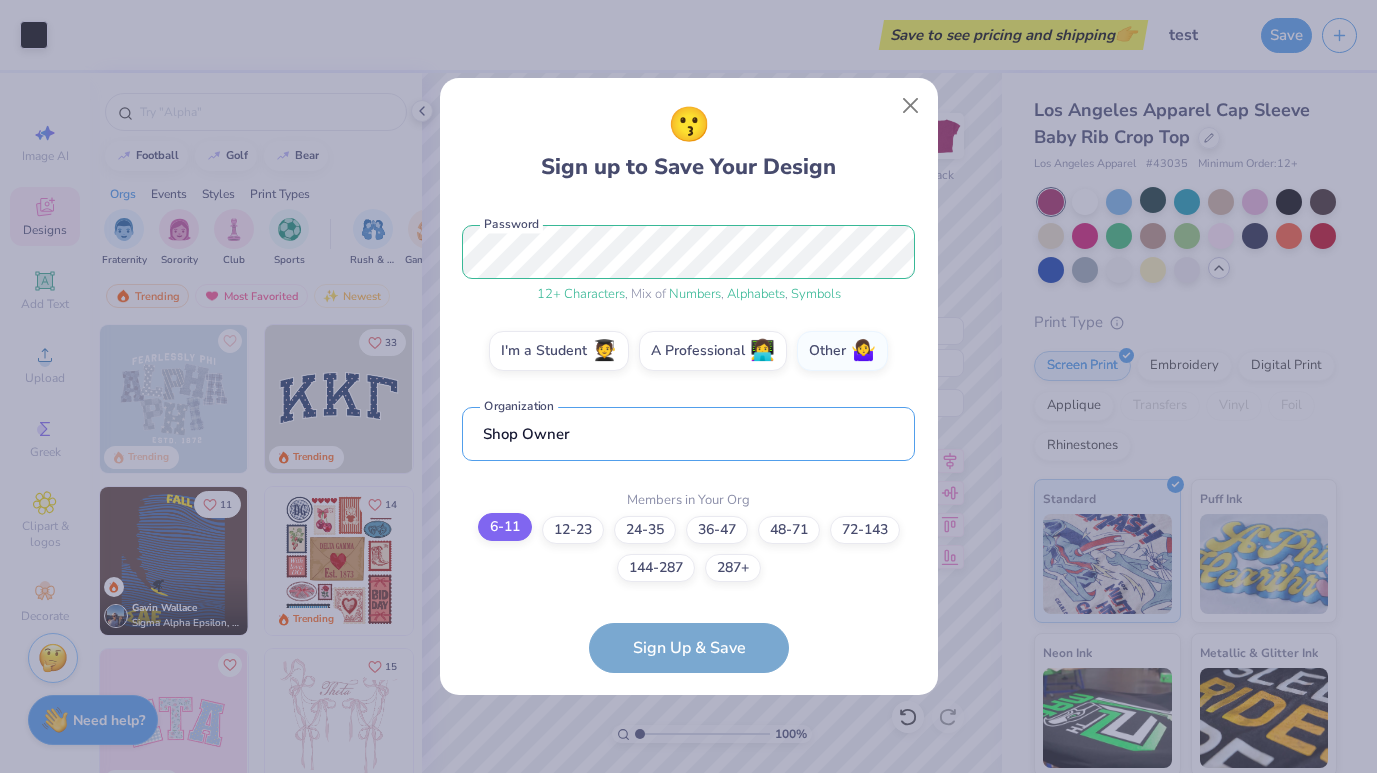 type on "Shop Owner" 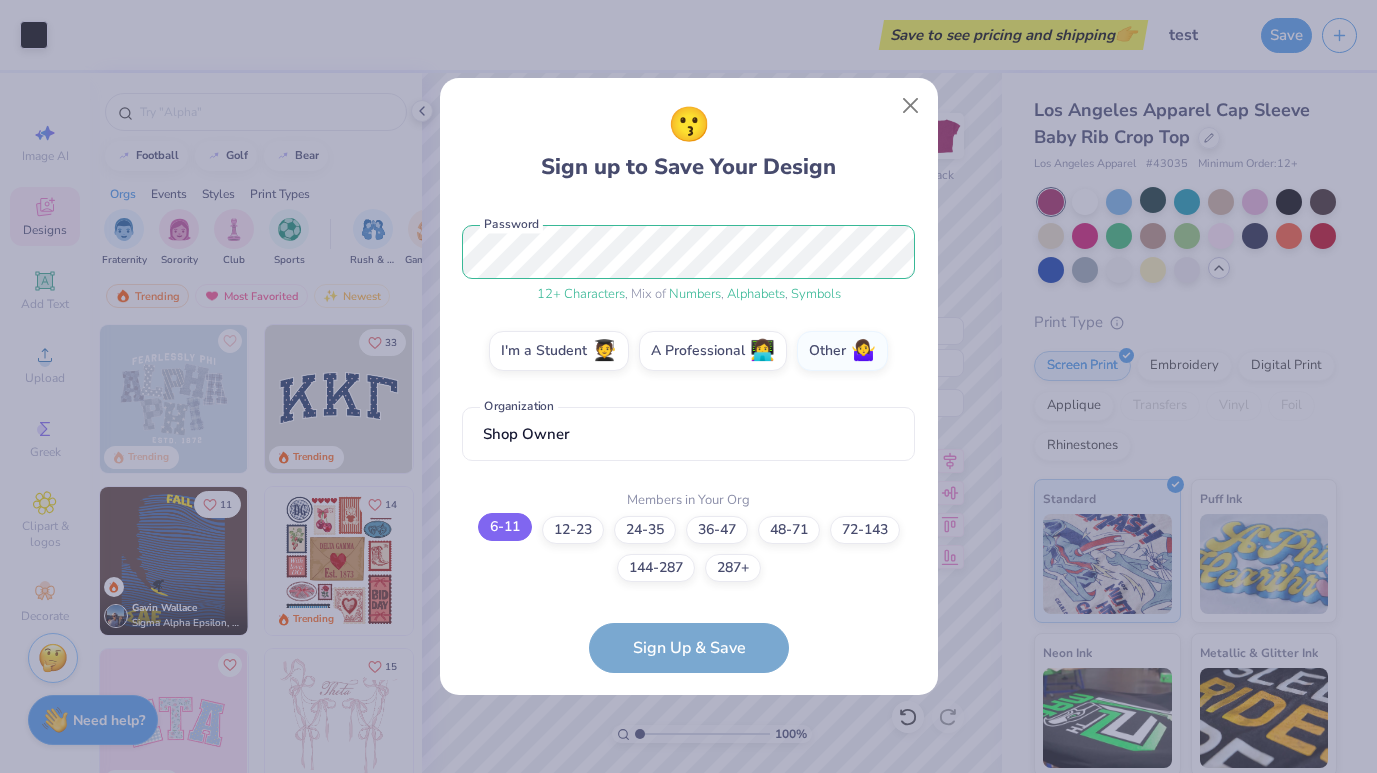 click on "6-11" at bounding box center [505, 527] 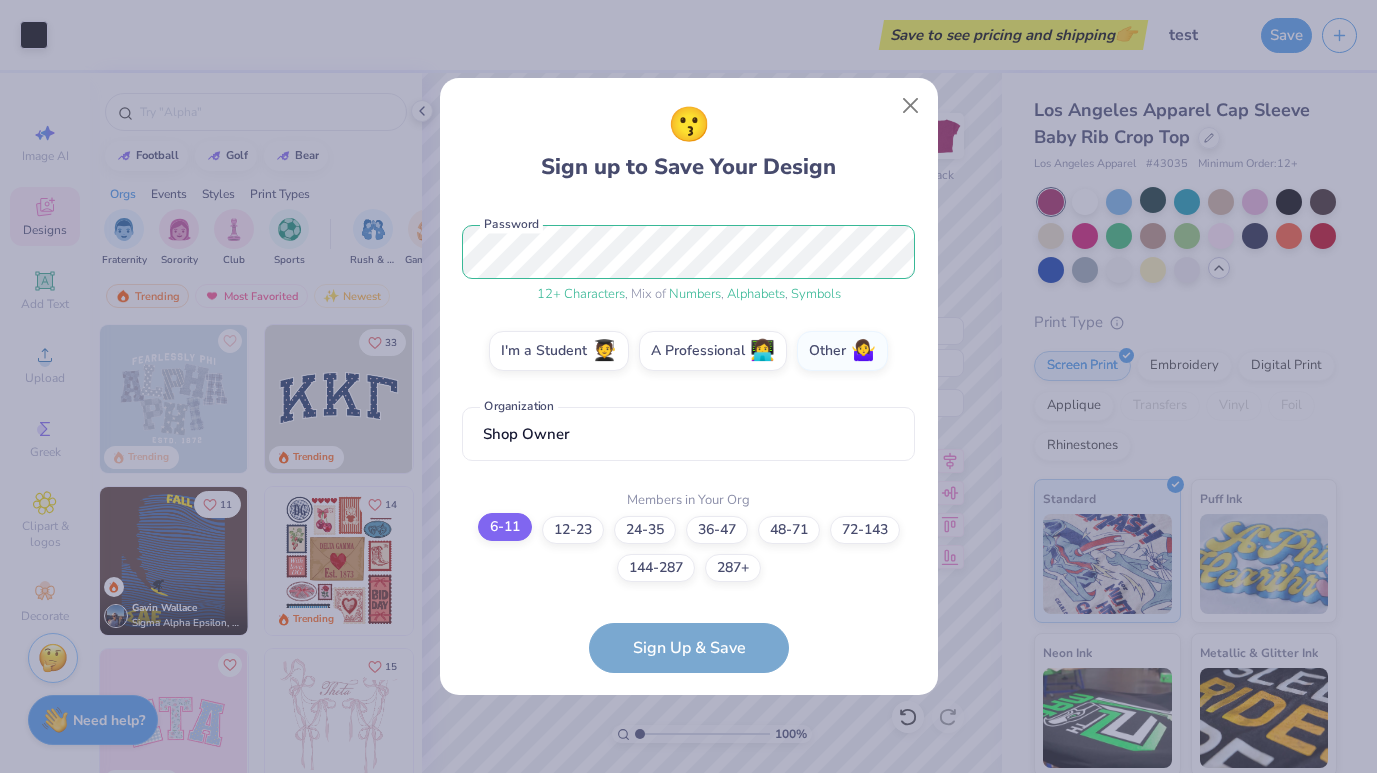 click on "6-11" at bounding box center (688, 789) 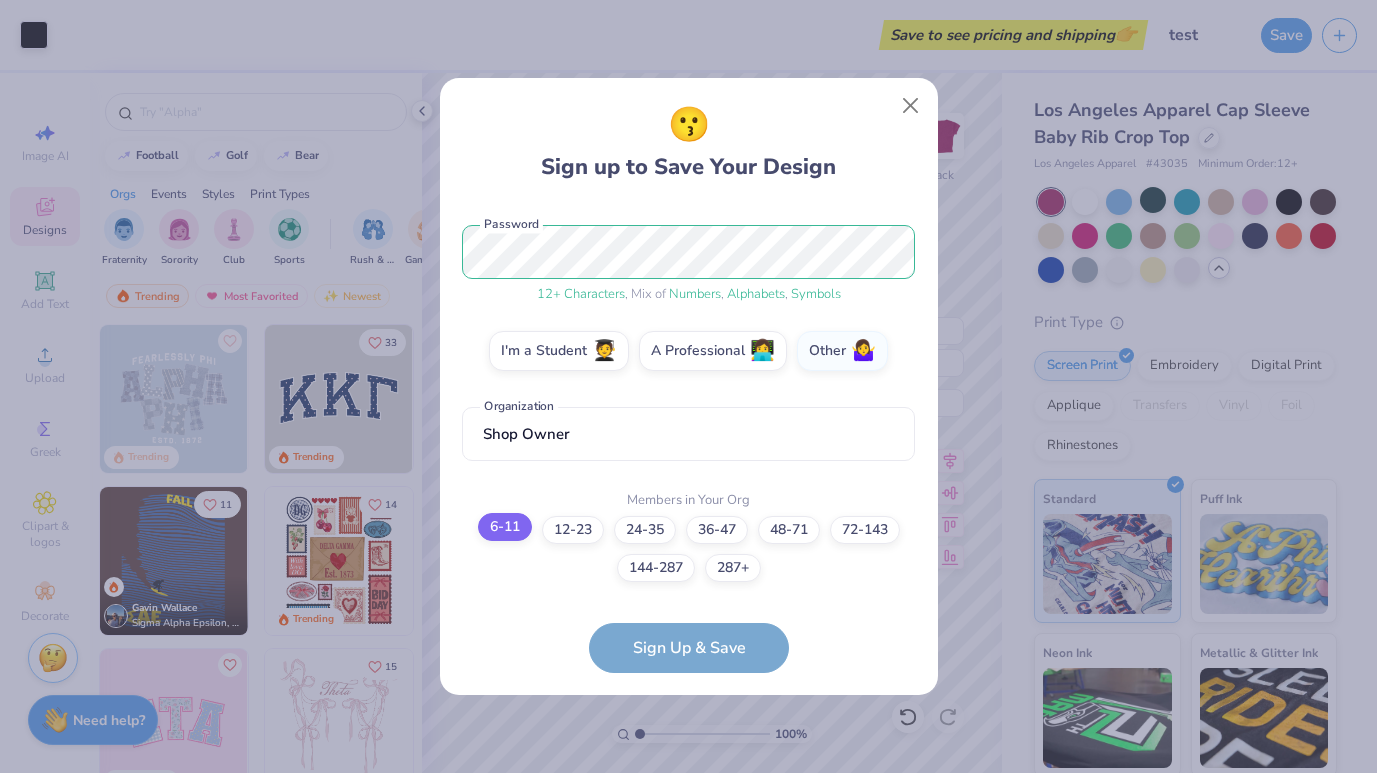 scroll, scrollTop: 0, scrollLeft: 0, axis: both 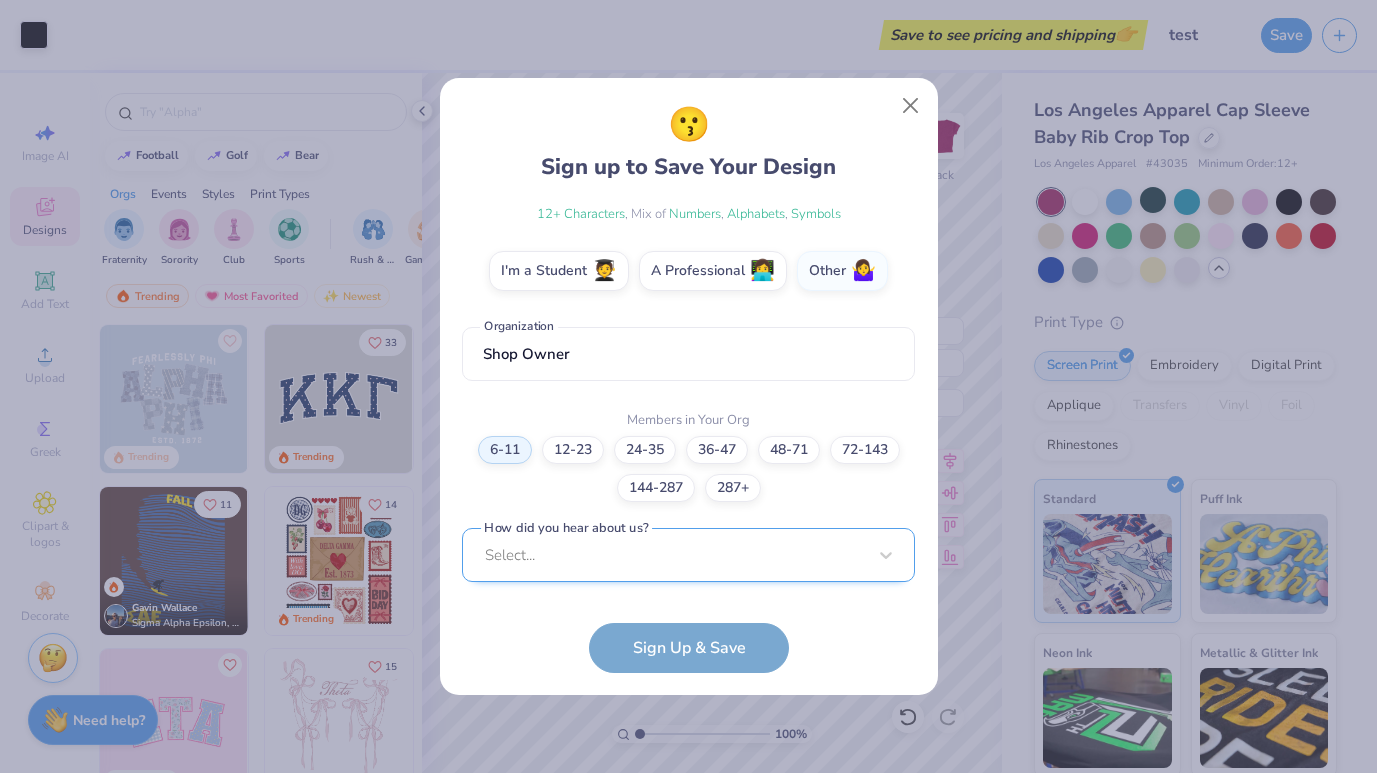 click on "[EMAIL] Email ([PHONE]) Phone [FIRST] [LAST] Full Name 12 + Characters , Mix of   Numbers ,   Alphabets ,   Symbols Password I'm a Student 🧑‍🎓 A Professional 👩‍💻 Other 🤷‍♀️ Shop Owner Organization Members in Your Org 6-11 12-23 24-35 36-47 48-71 72-143 144-287 287+ How did you hear about us? Select... How did you hear about us? cannot be null" at bounding box center [688, 397] 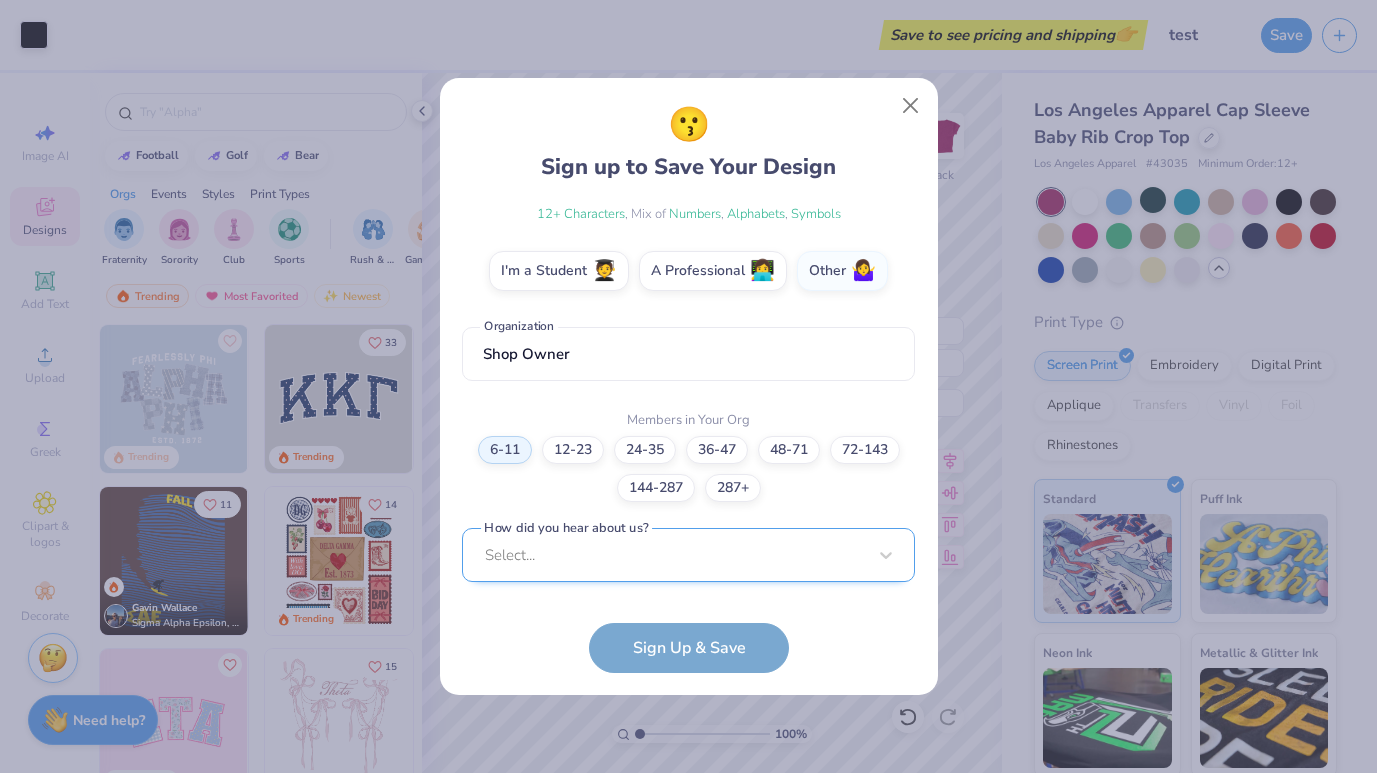scroll, scrollTop: 621, scrollLeft: 0, axis: vertical 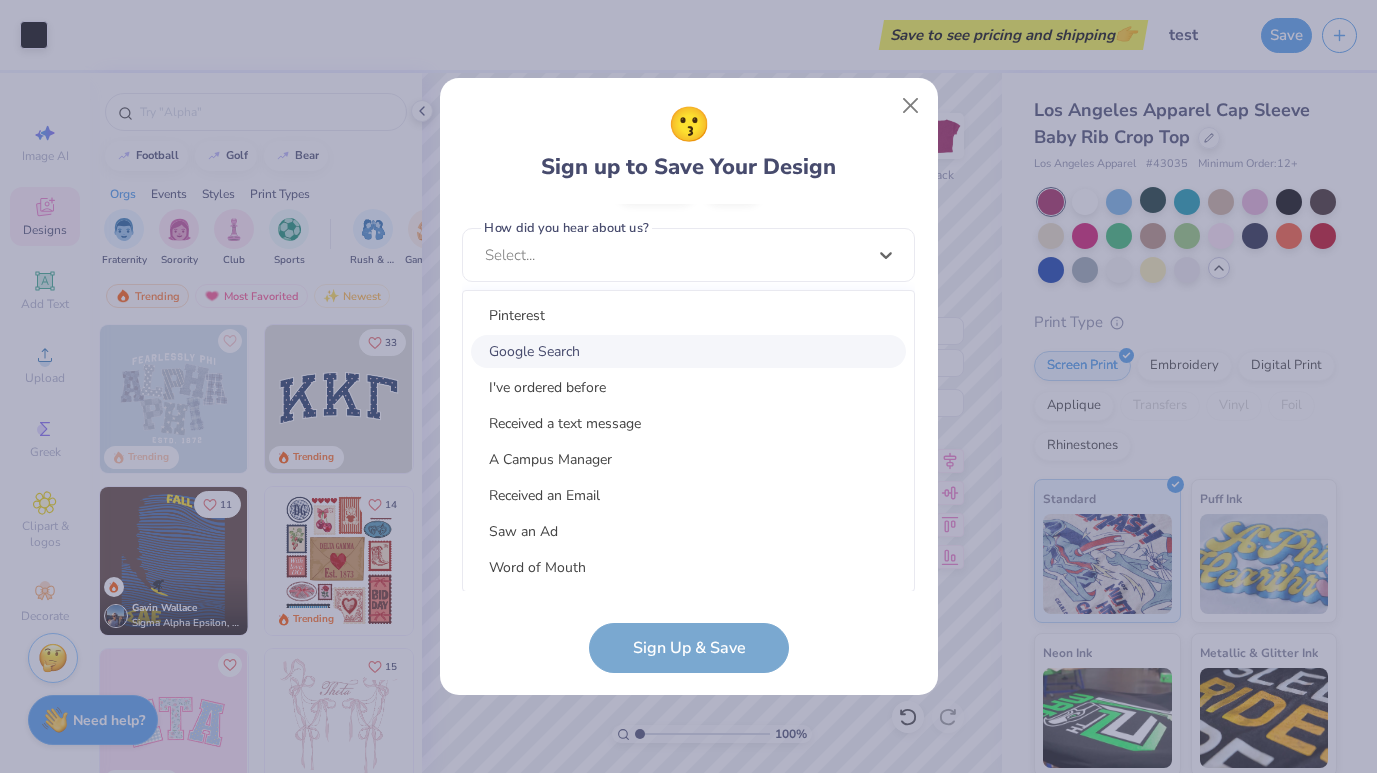 click on "Google Search" at bounding box center (688, 351) 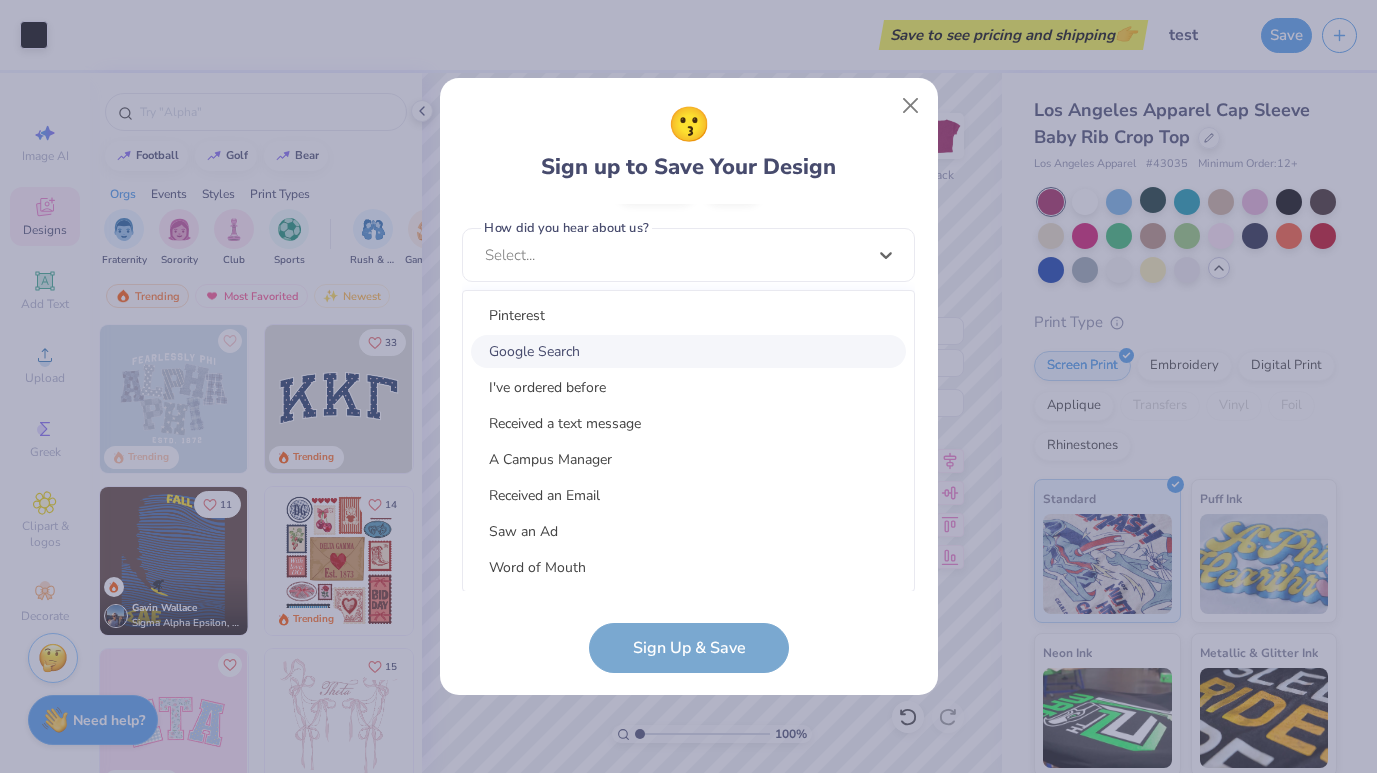 scroll, scrollTop: 321, scrollLeft: 0, axis: vertical 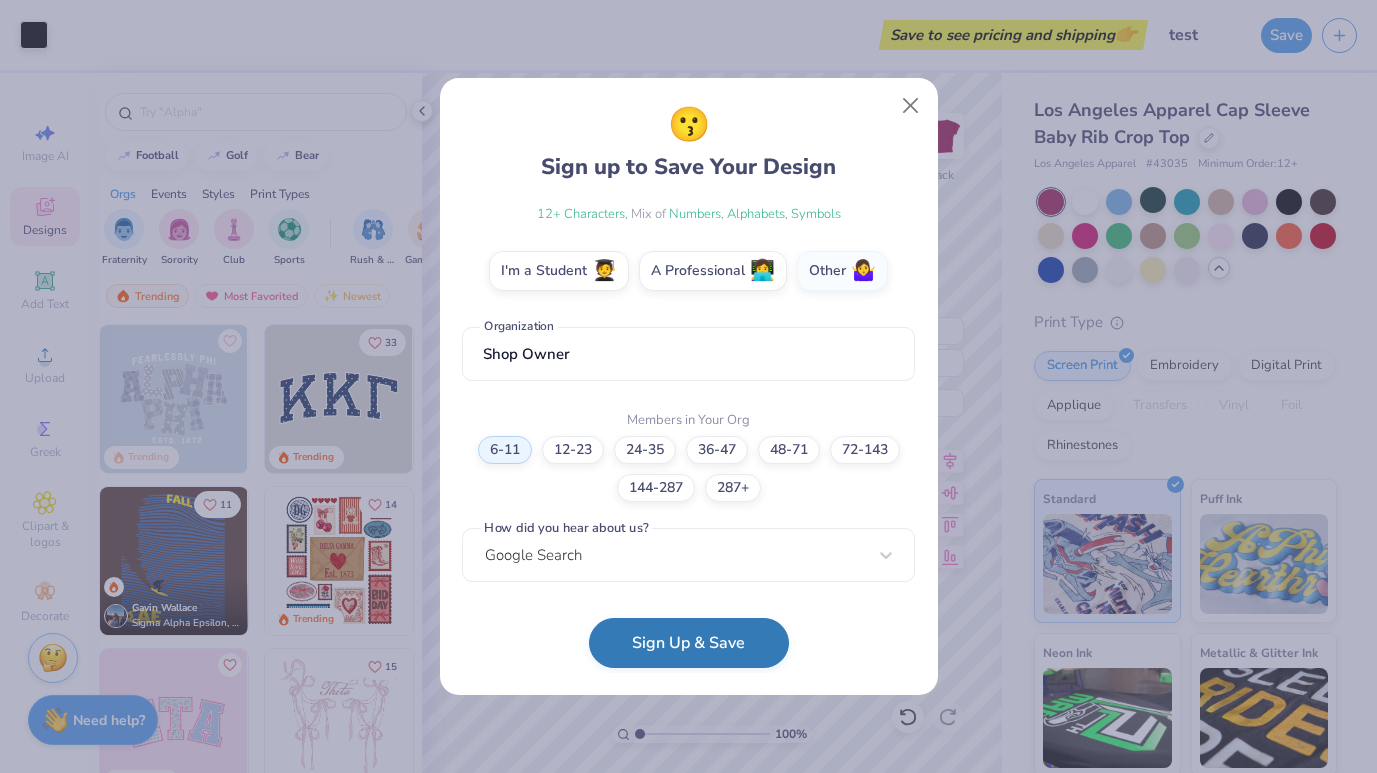 click on "Sign Up & Save" at bounding box center [689, 643] 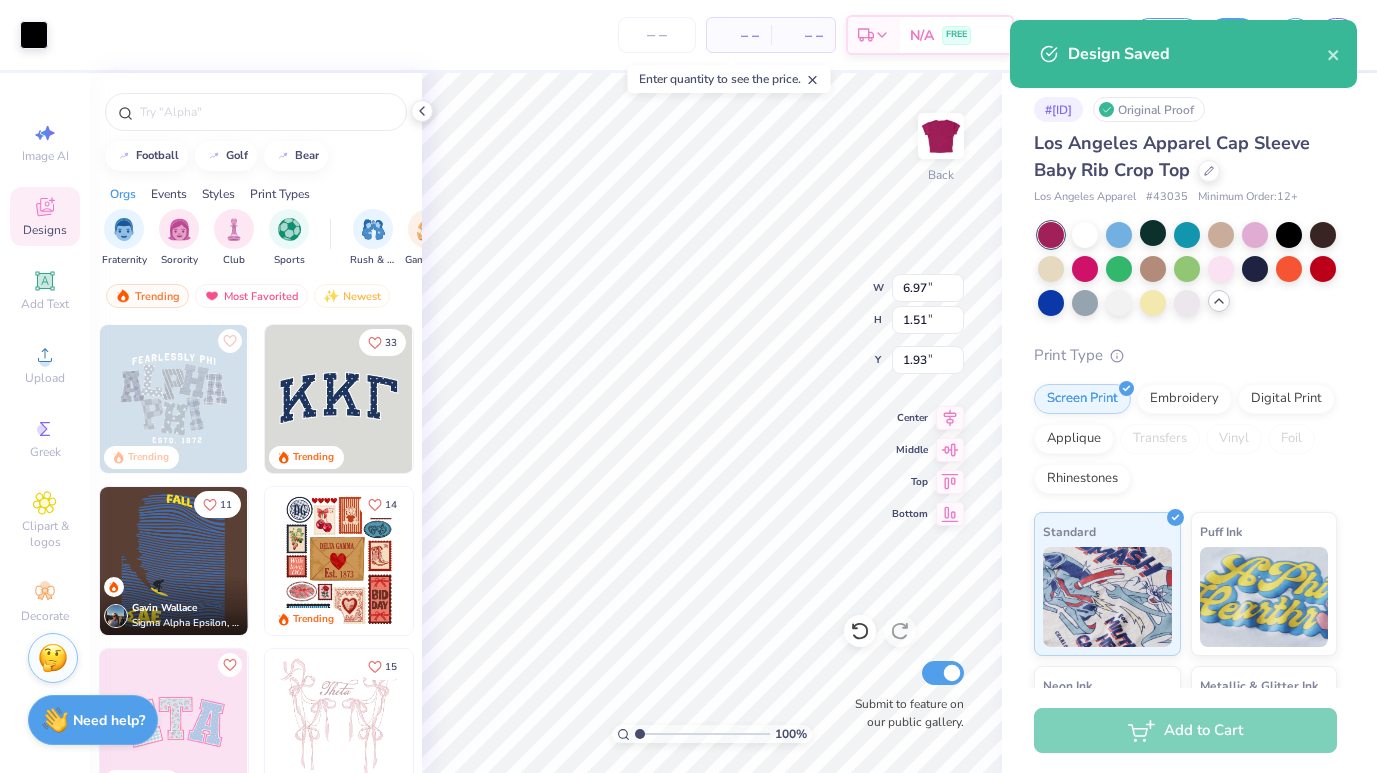click on "– –" at bounding box center (739, 35) 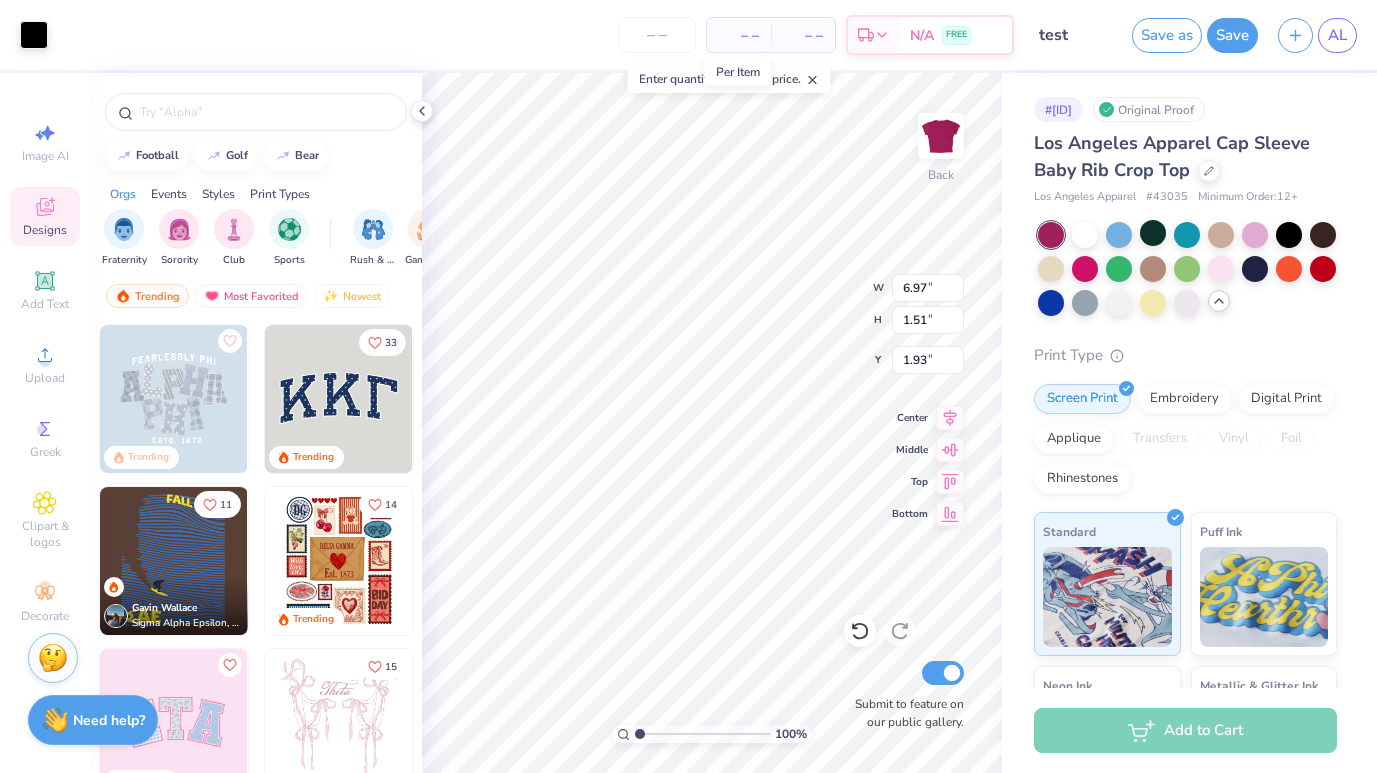click on "– –" at bounding box center [739, 35] 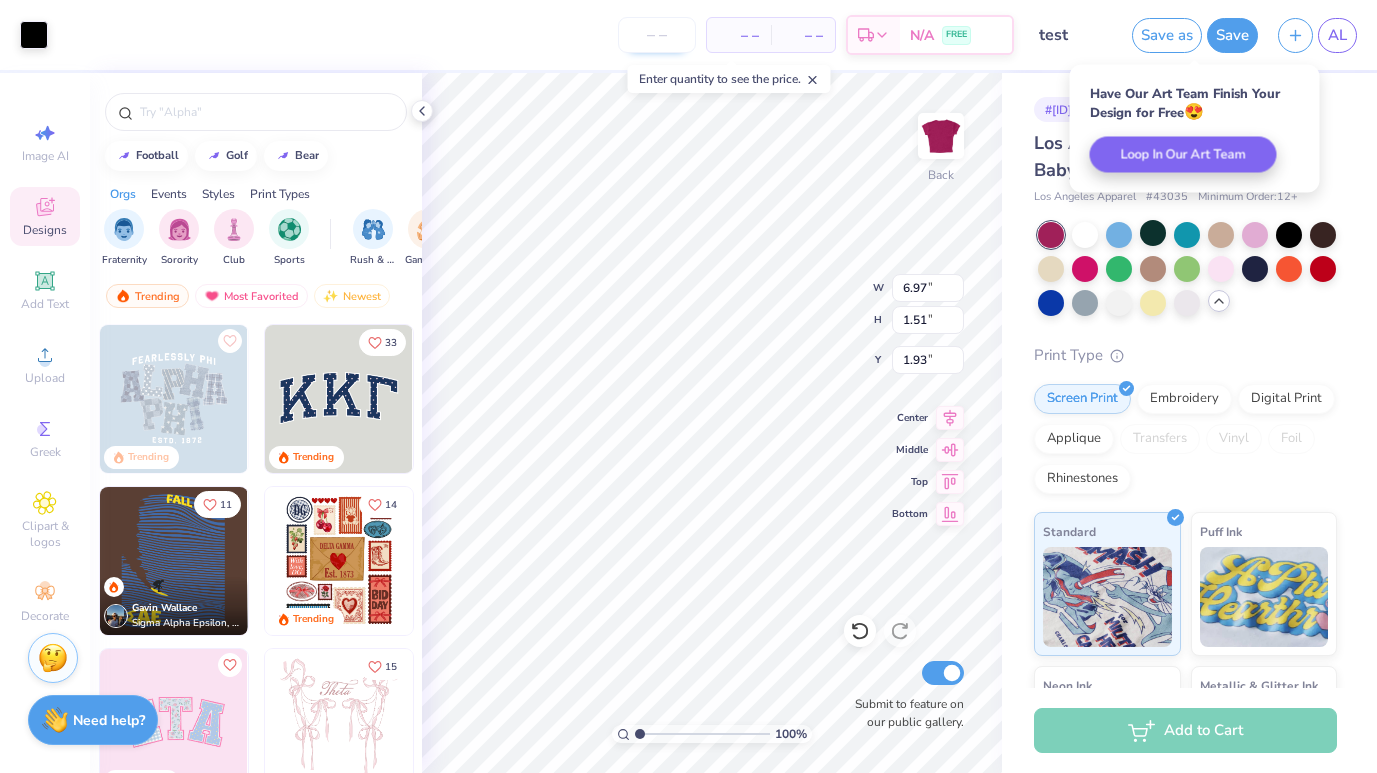 click at bounding box center (657, 35) 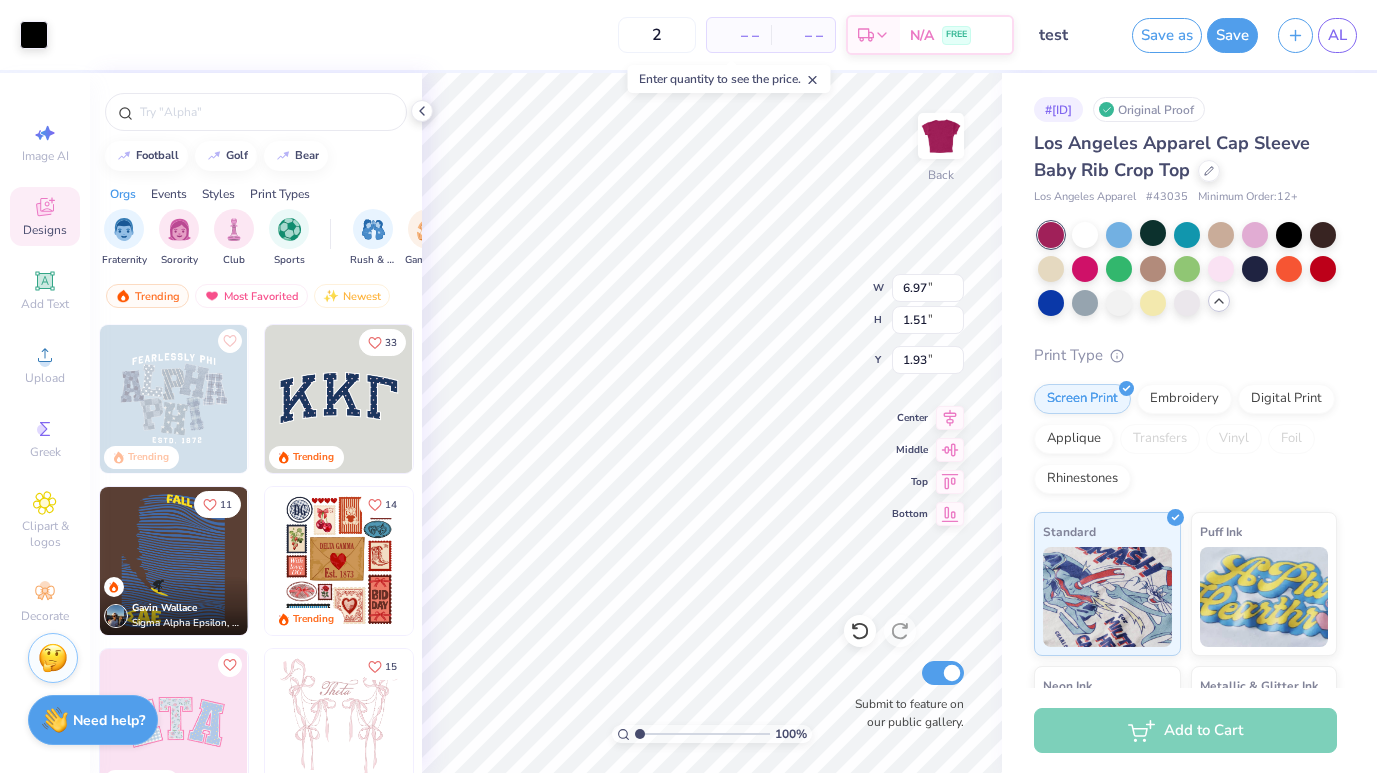 type on "20" 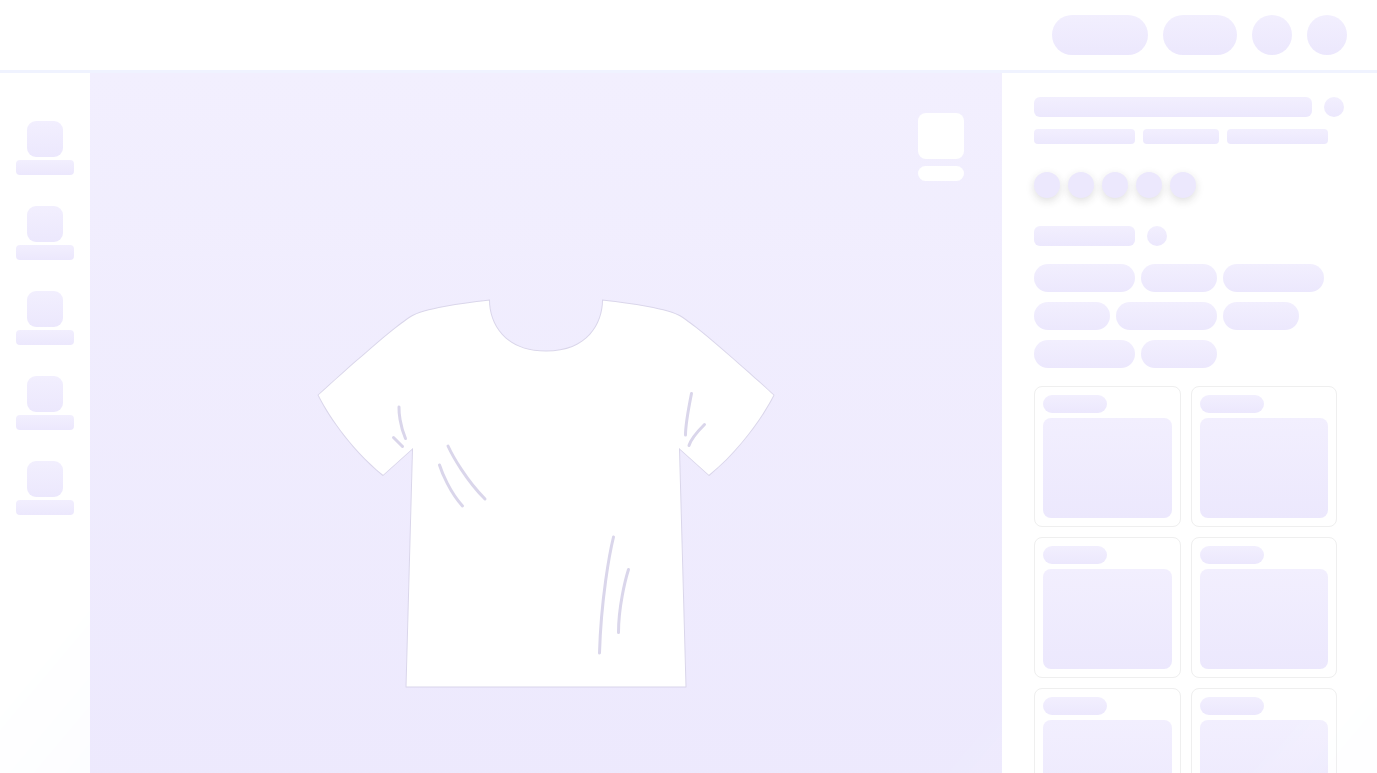 scroll, scrollTop: 0, scrollLeft: 0, axis: both 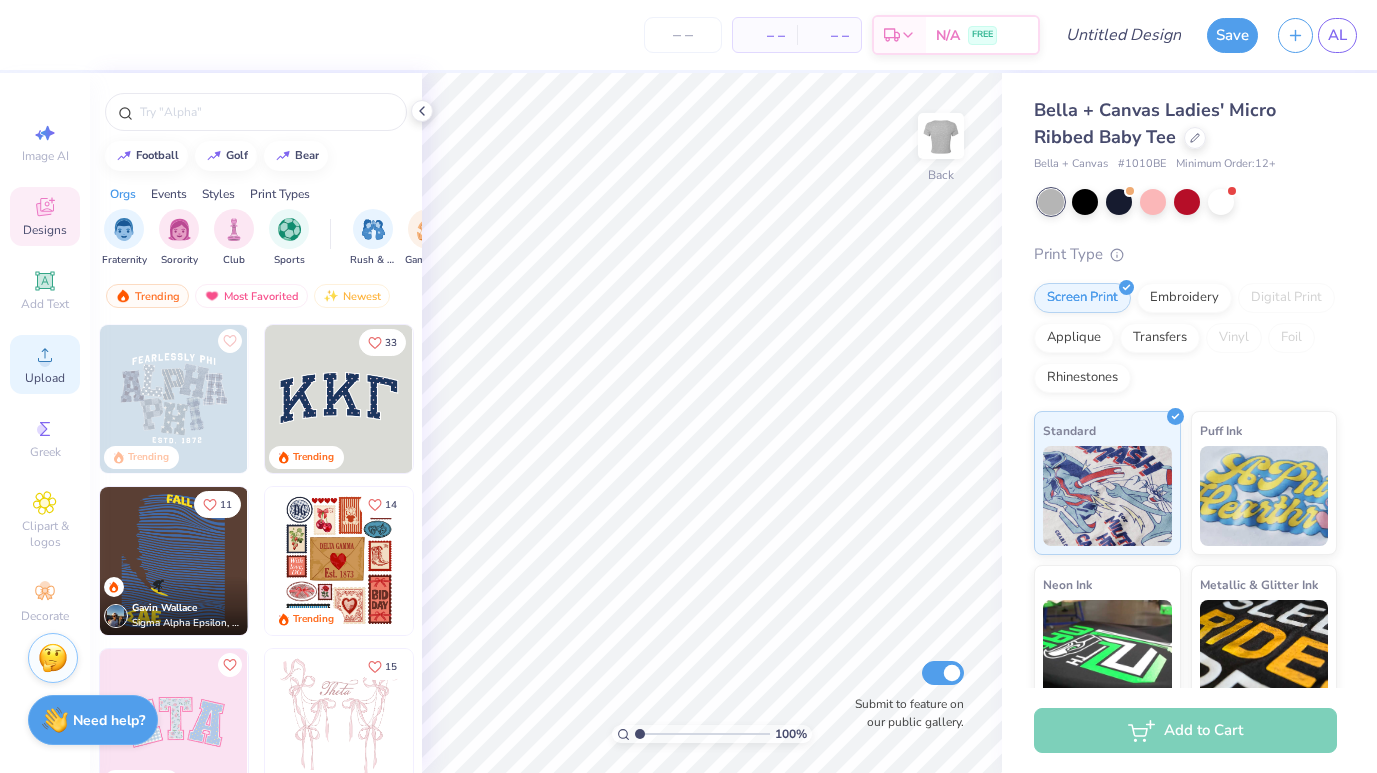 click 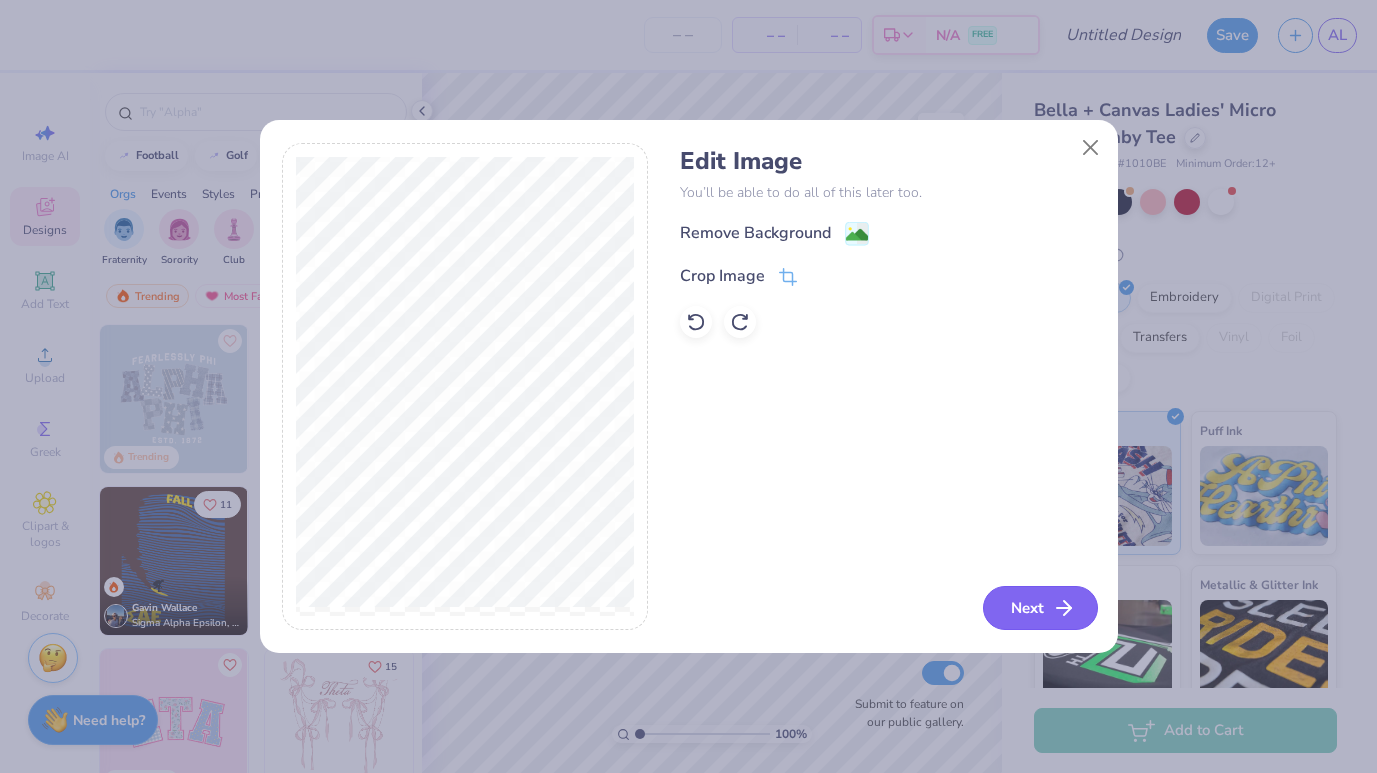 click on "Next" at bounding box center [1040, 608] 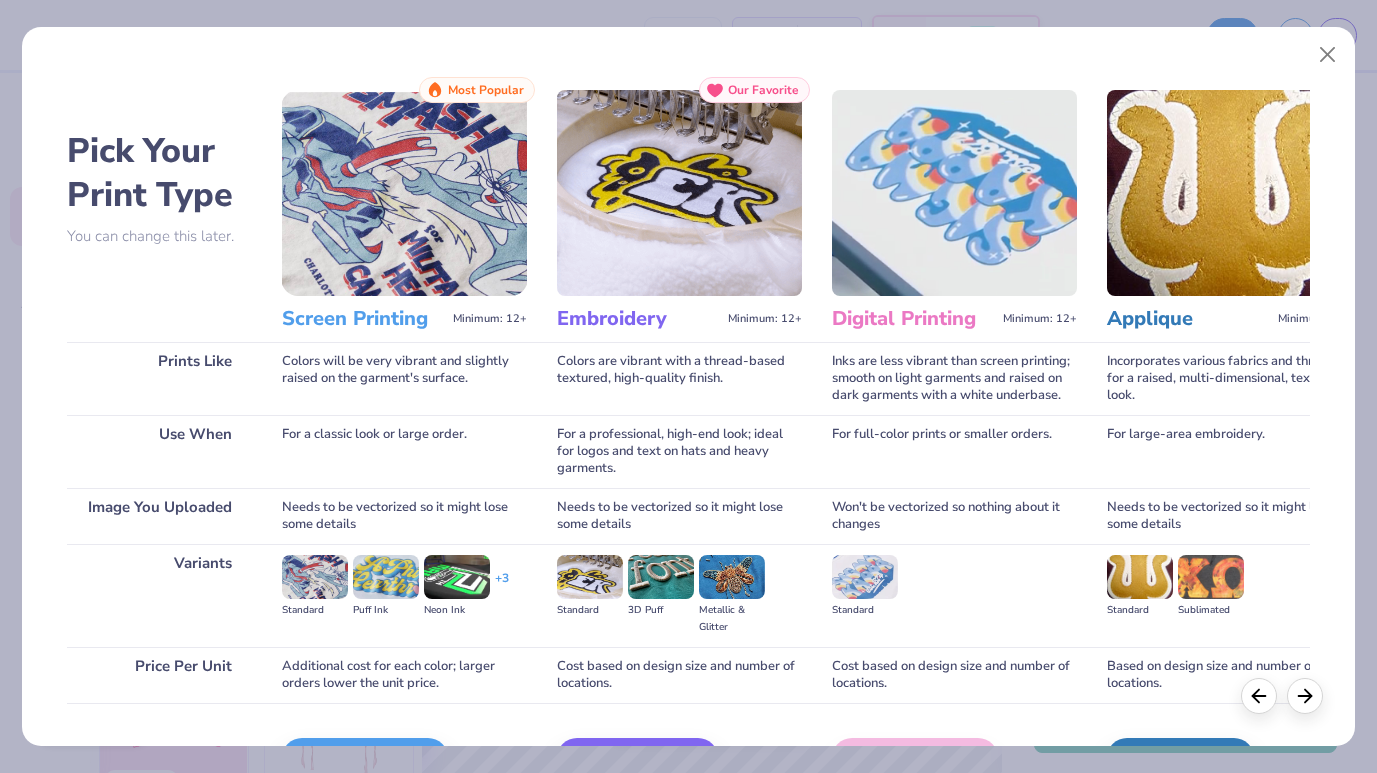 scroll, scrollTop: 124, scrollLeft: 0, axis: vertical 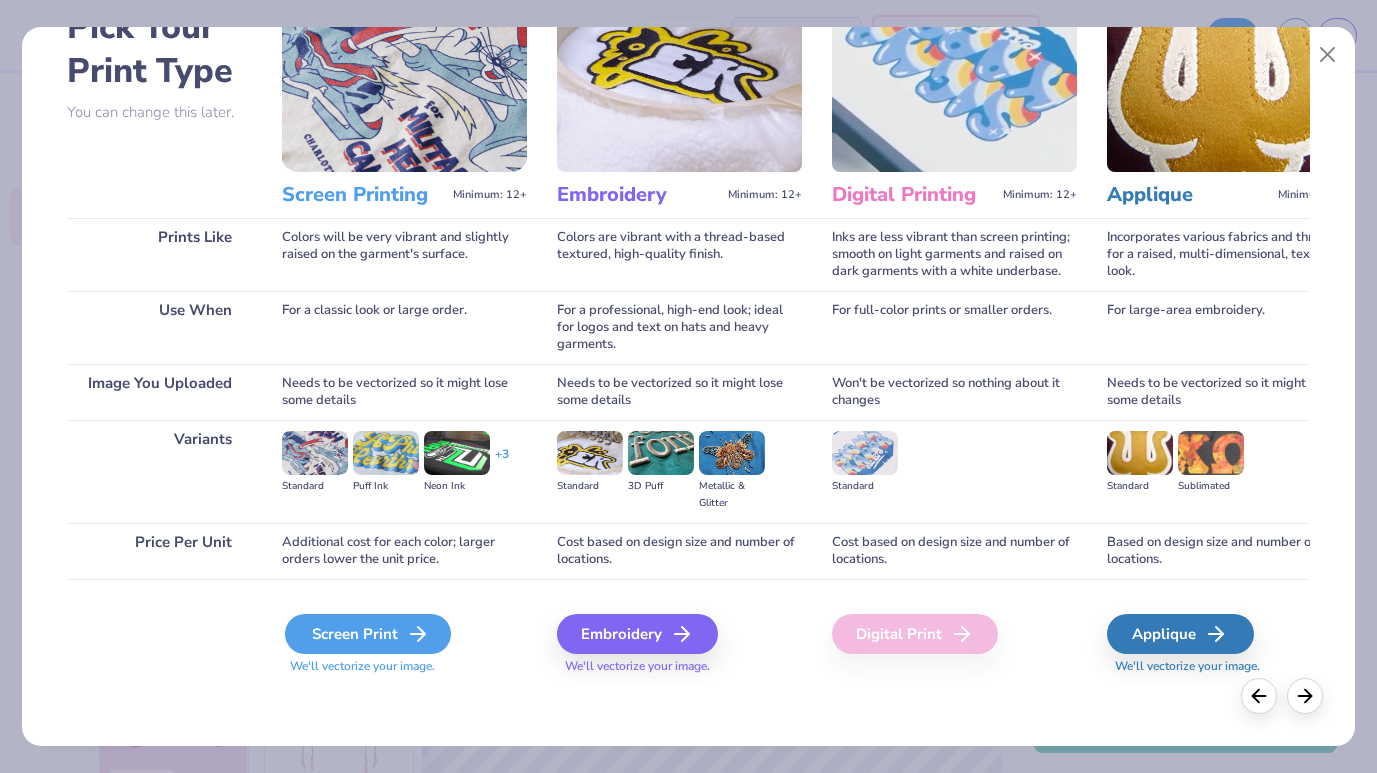 click 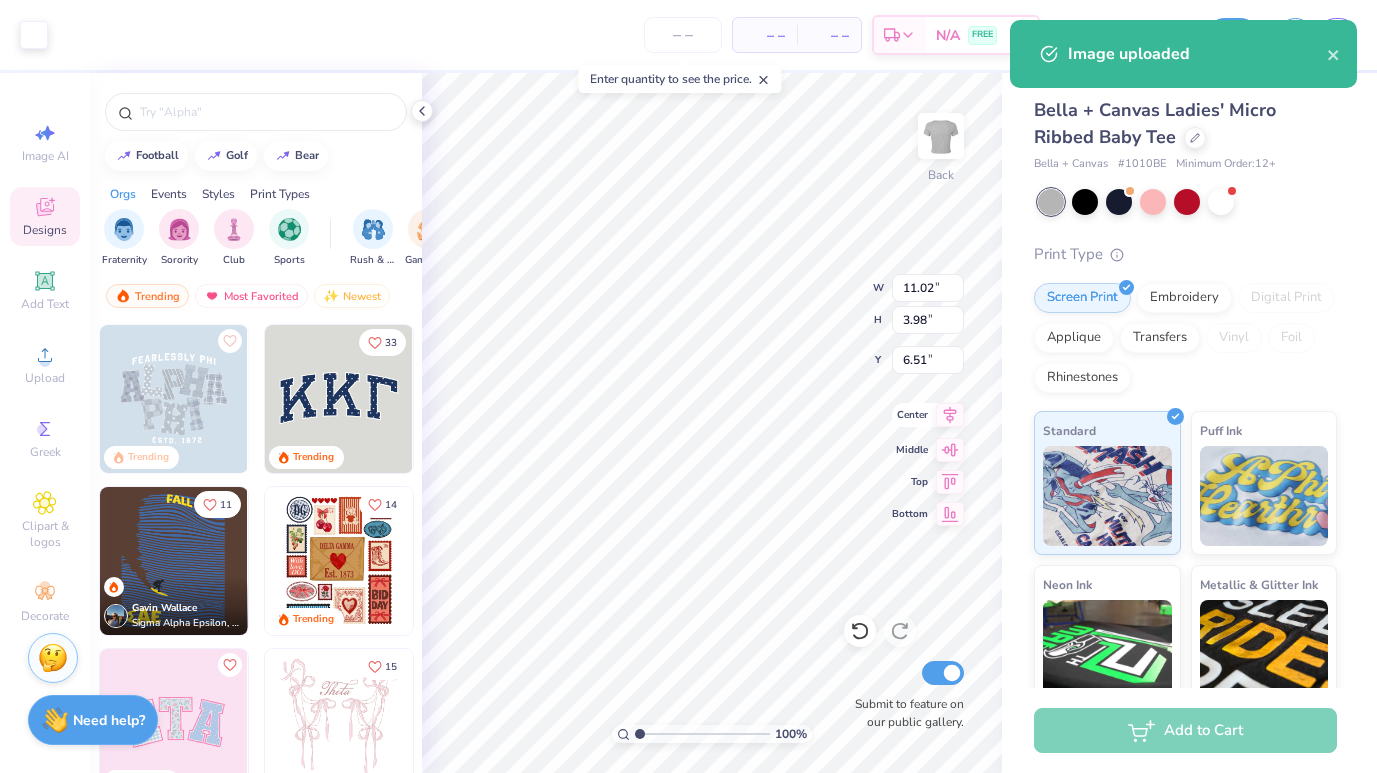 type on "6.98" 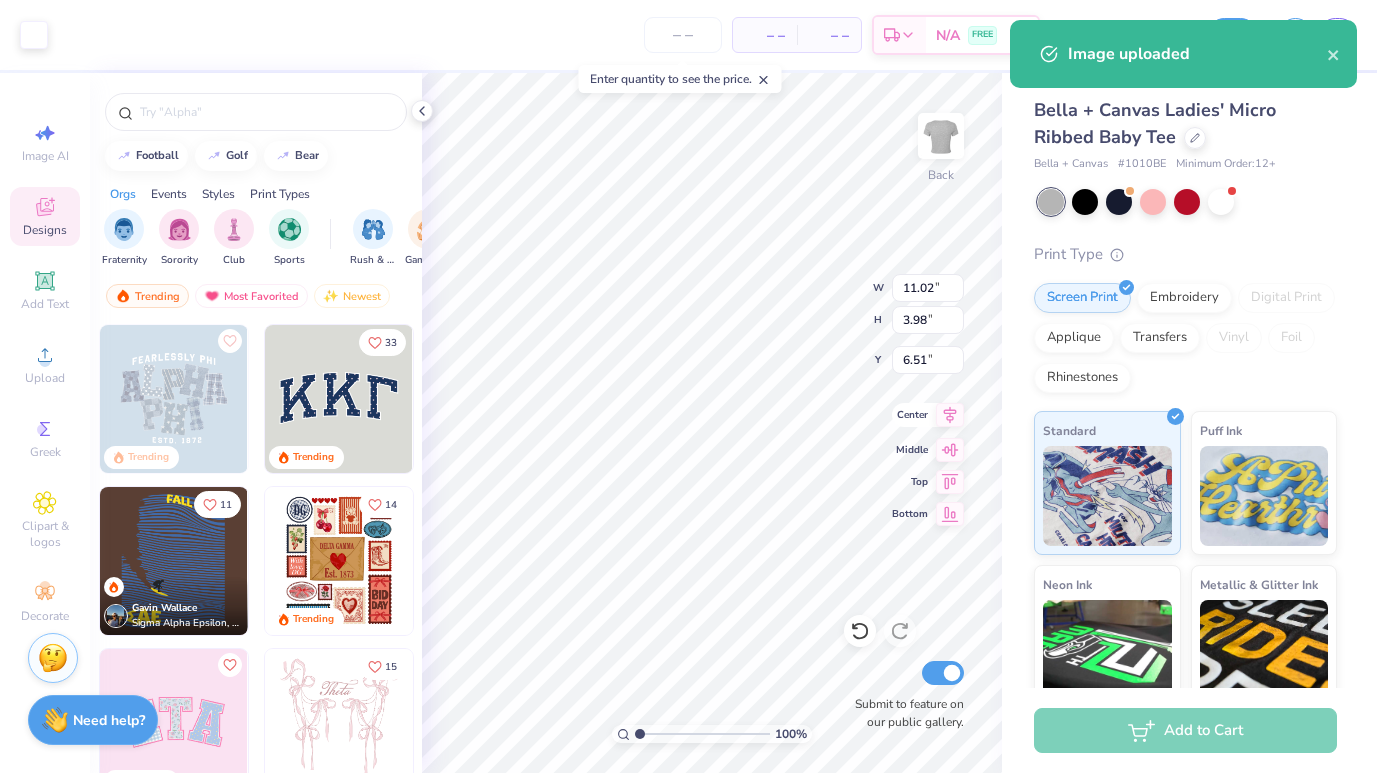 type on "2.52" 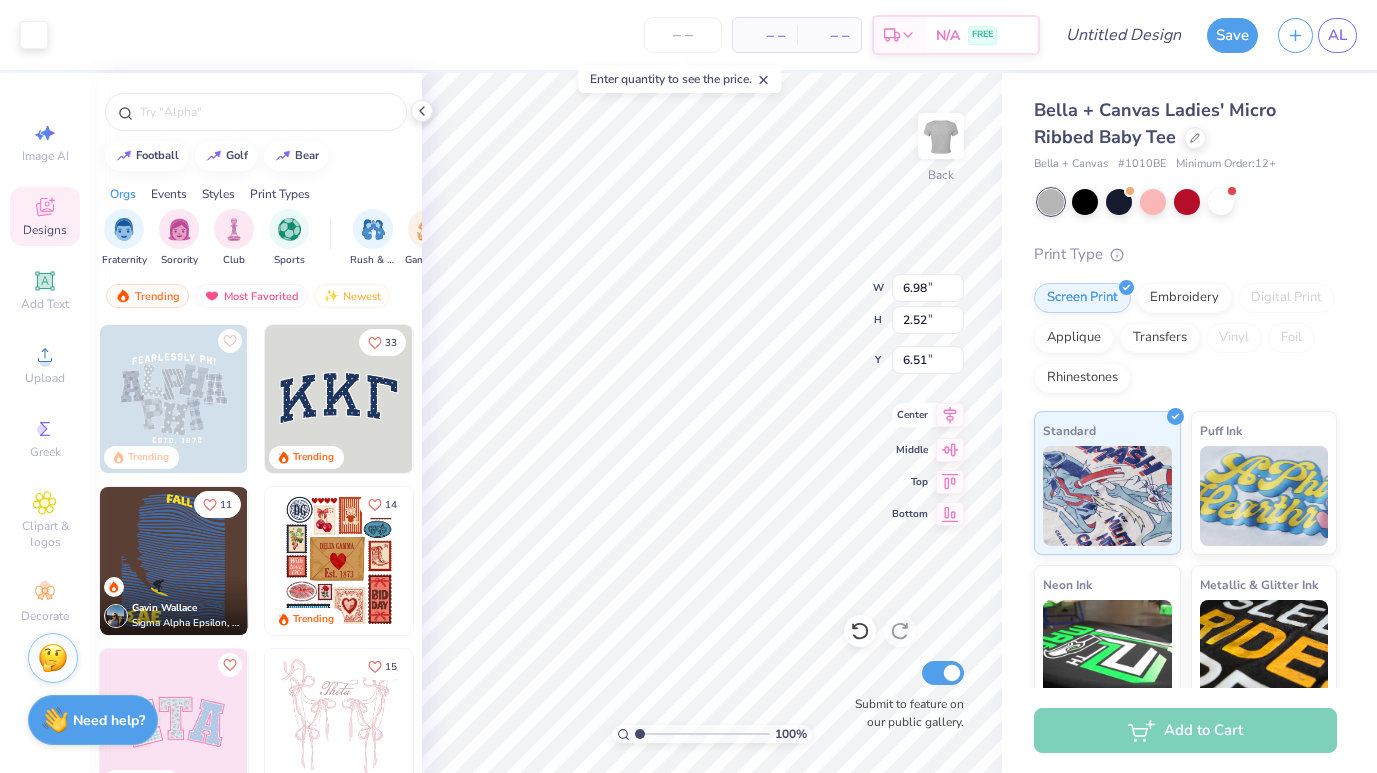 type on "2.10" 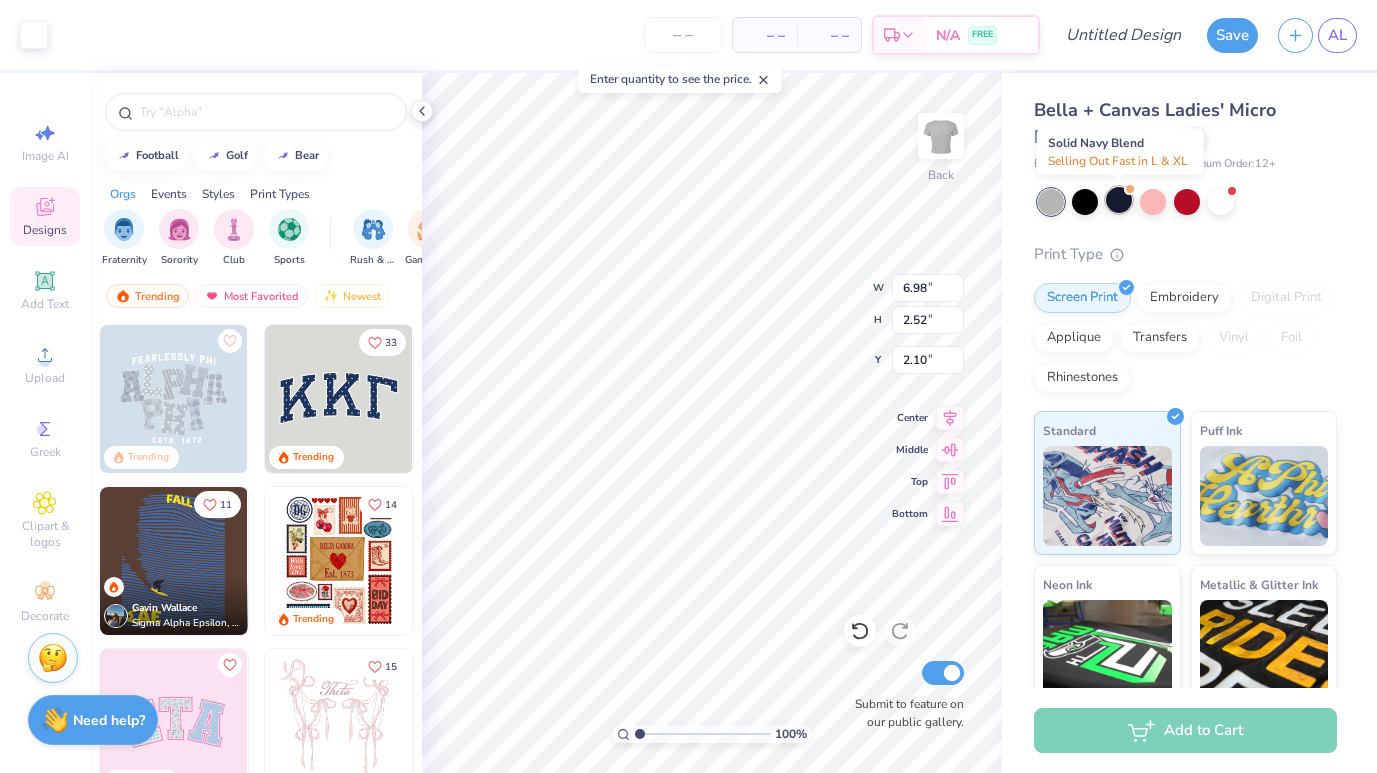 click at bounding box center [1119, 200] 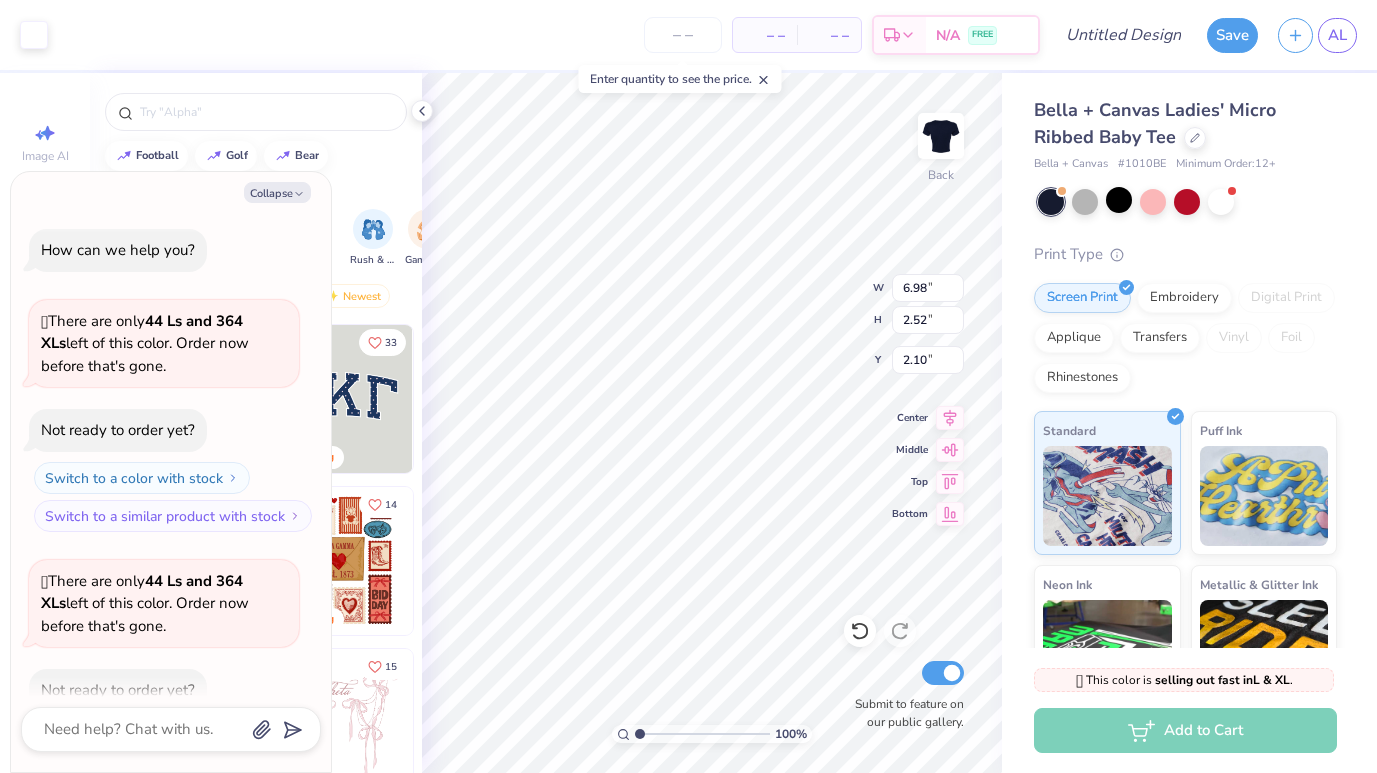 scroll, scrollTop: 110, scrollLeft: 0, axis: vertical 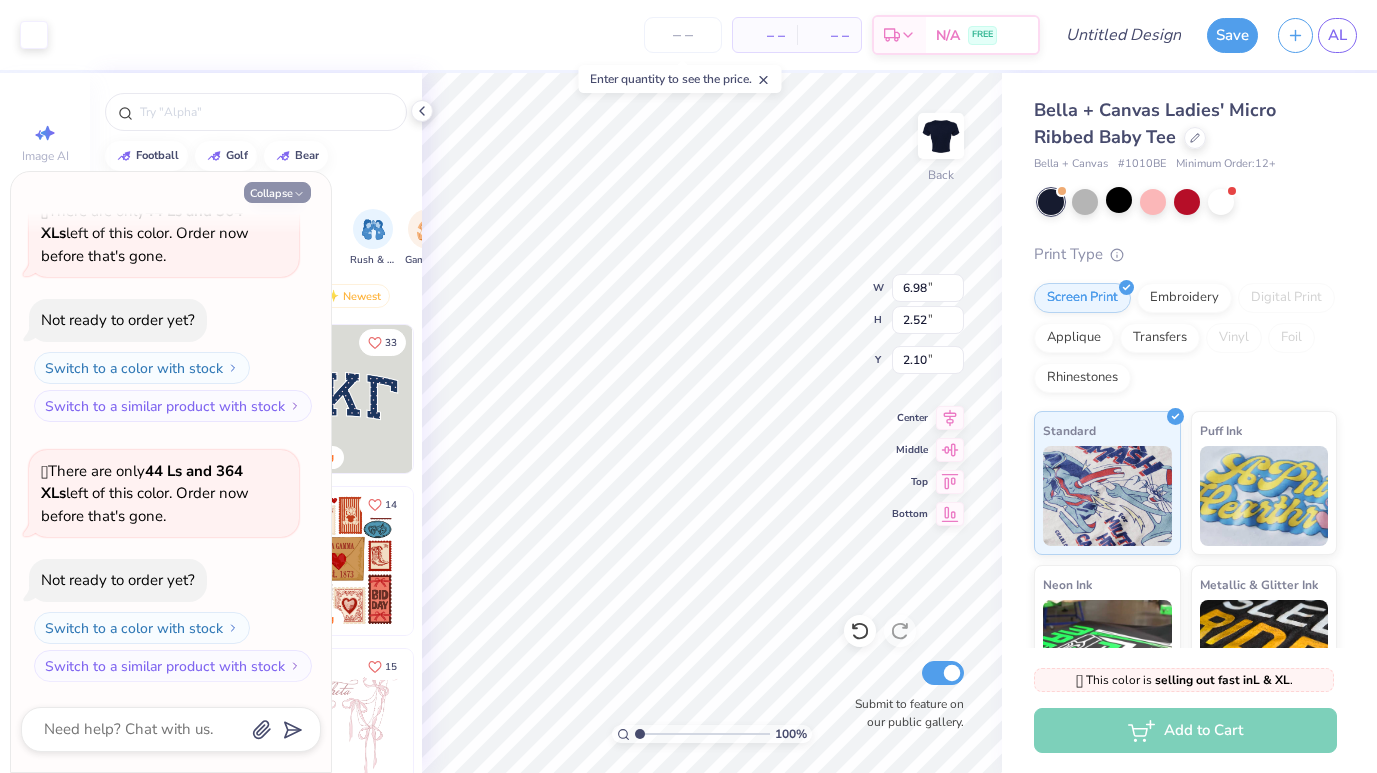 click 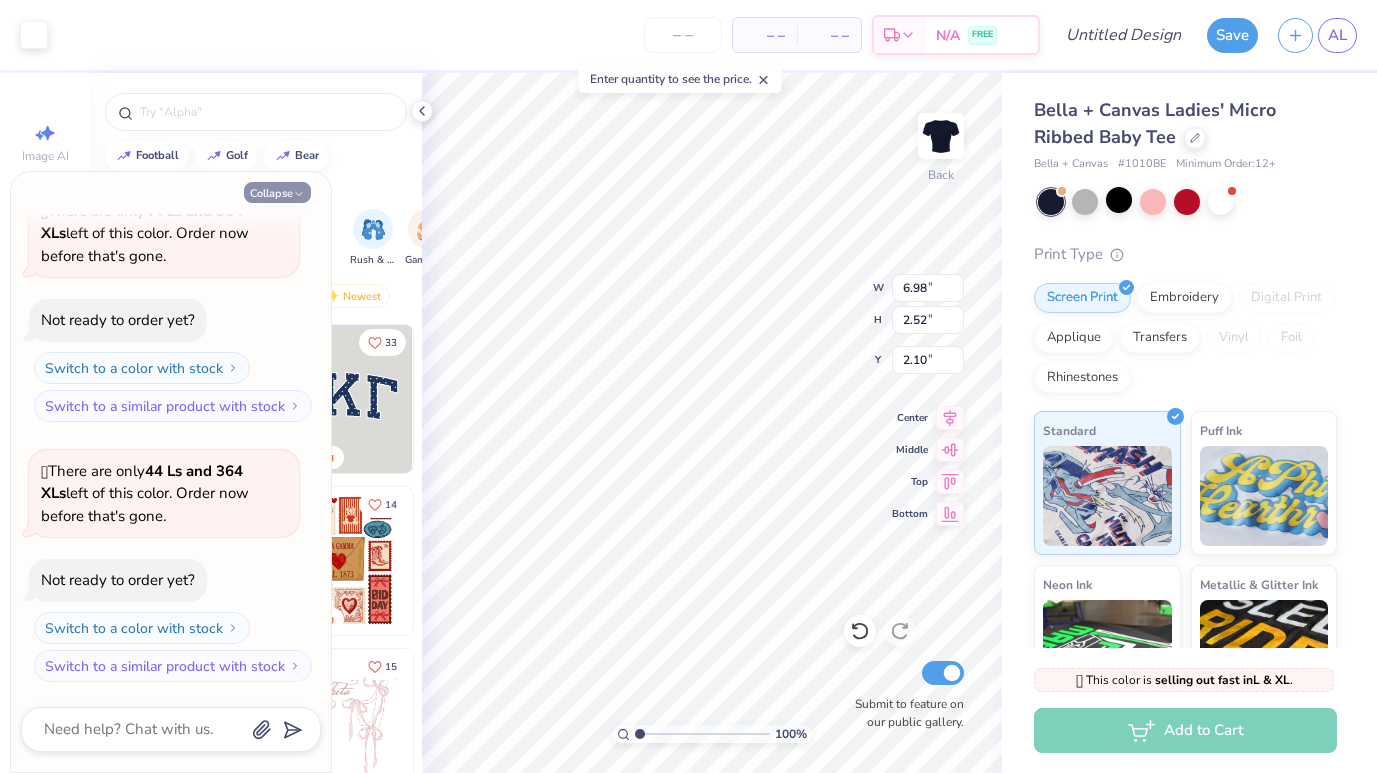 type on "x" 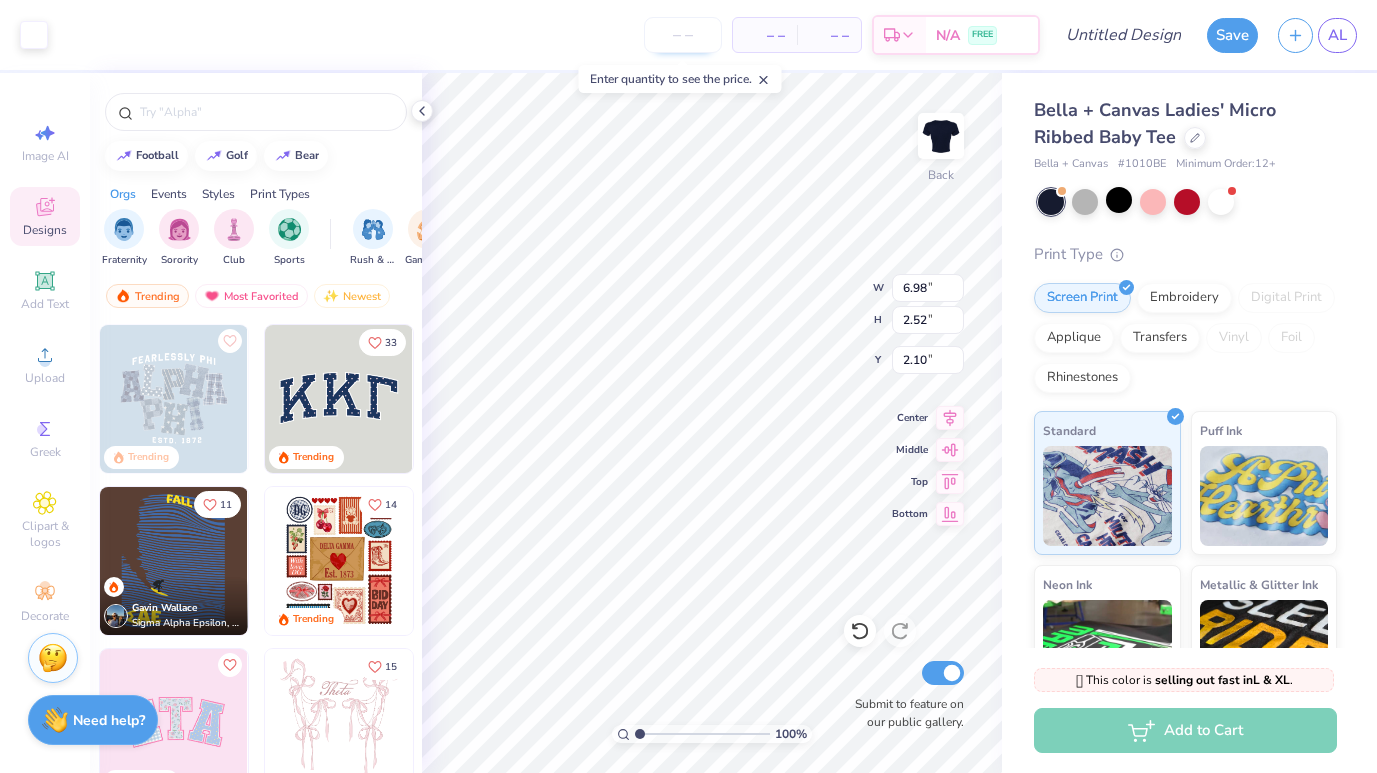 click at bounding box center (683, 35) 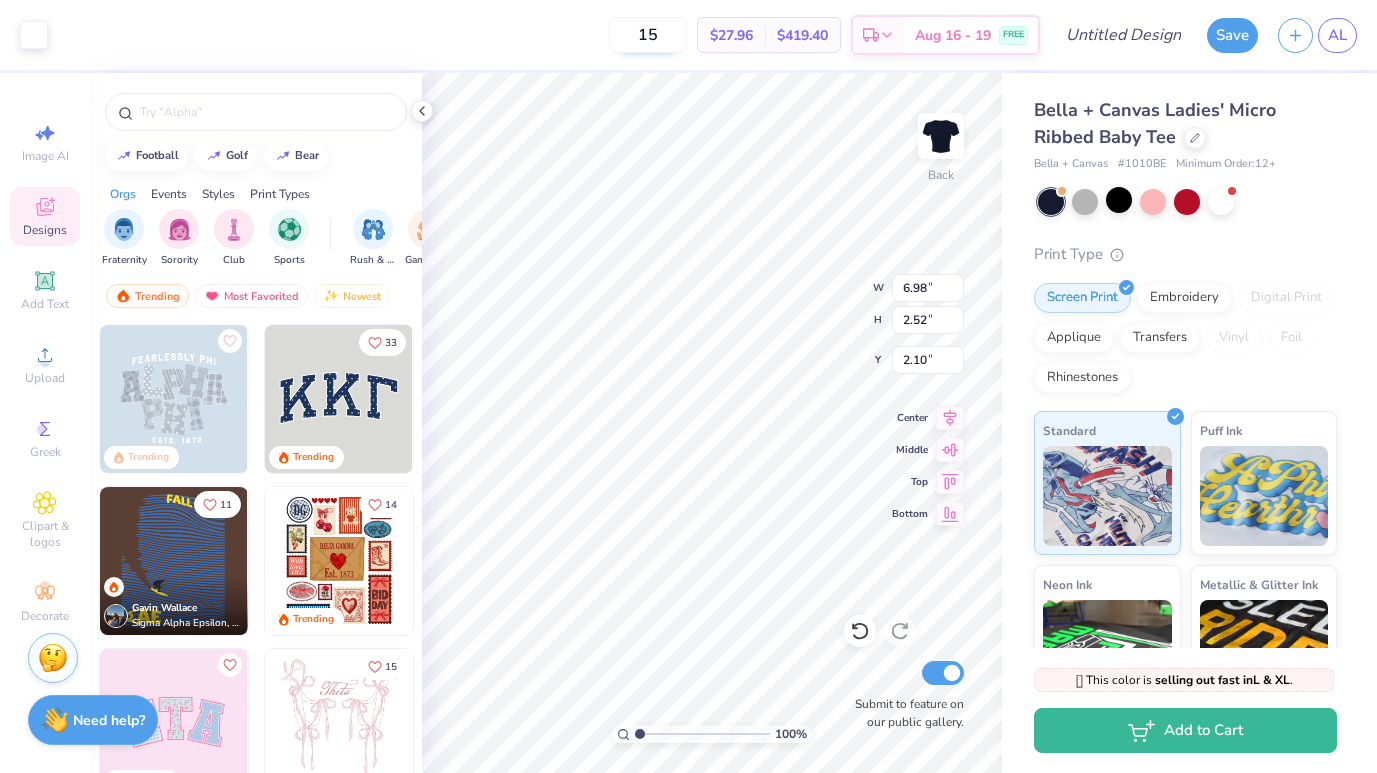 click on "15" at bounding box center (648, 35) 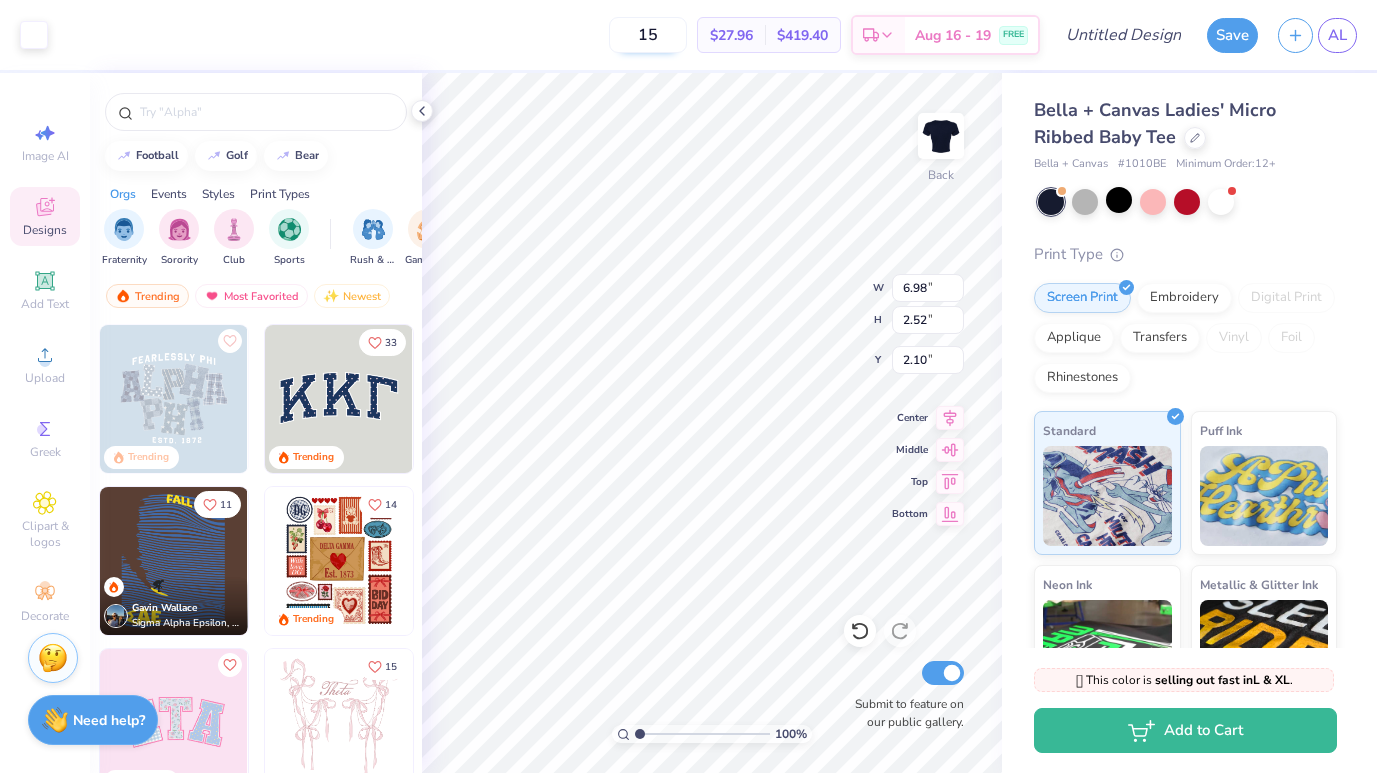 click on "15" at bounding box center [648, 35] 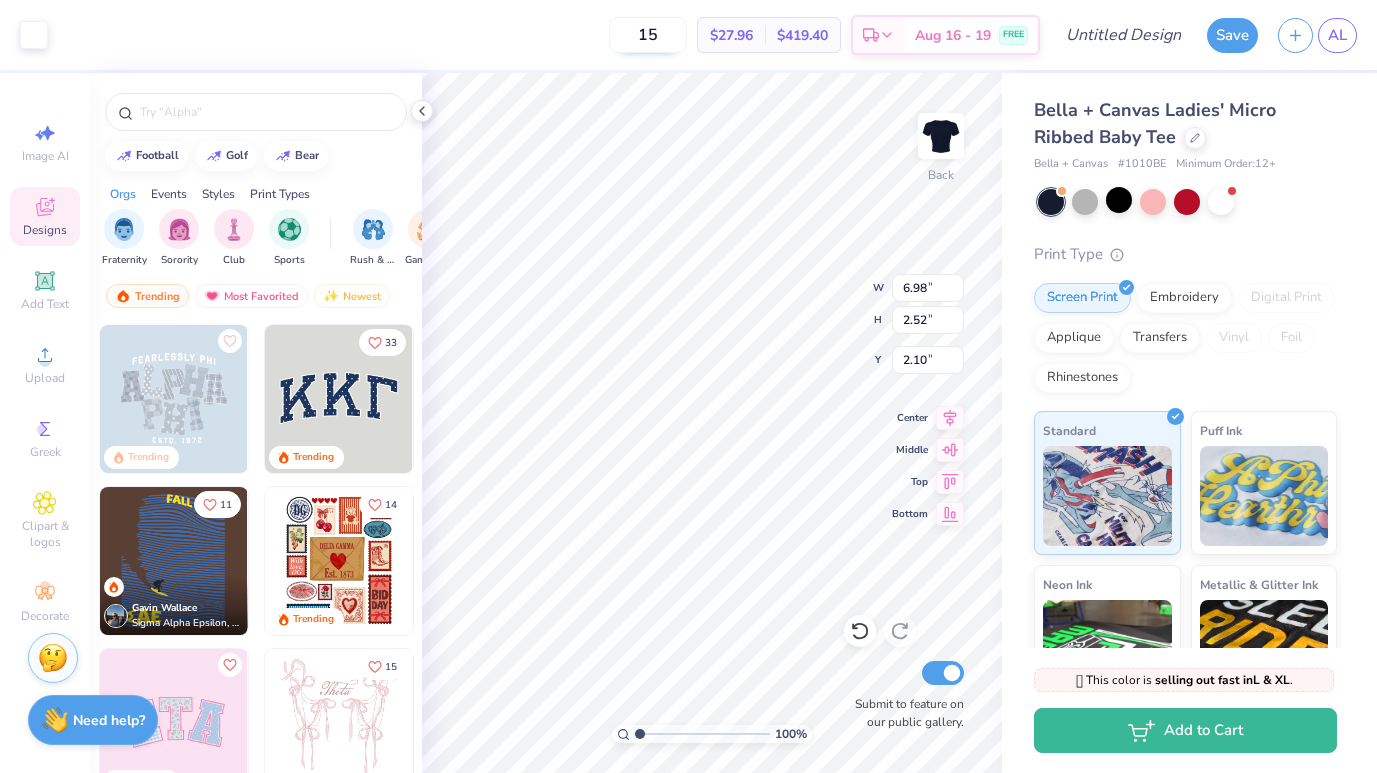type on "1" 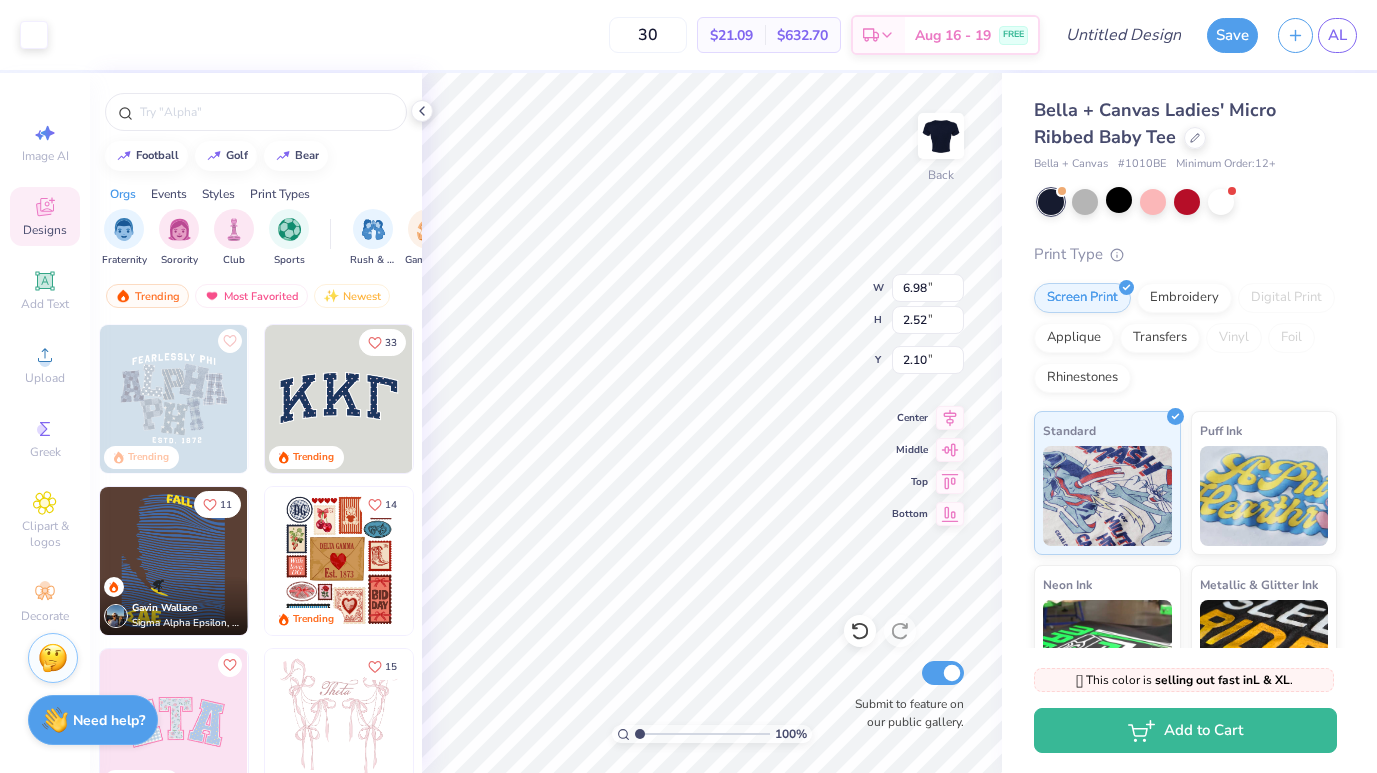 type on "30" 